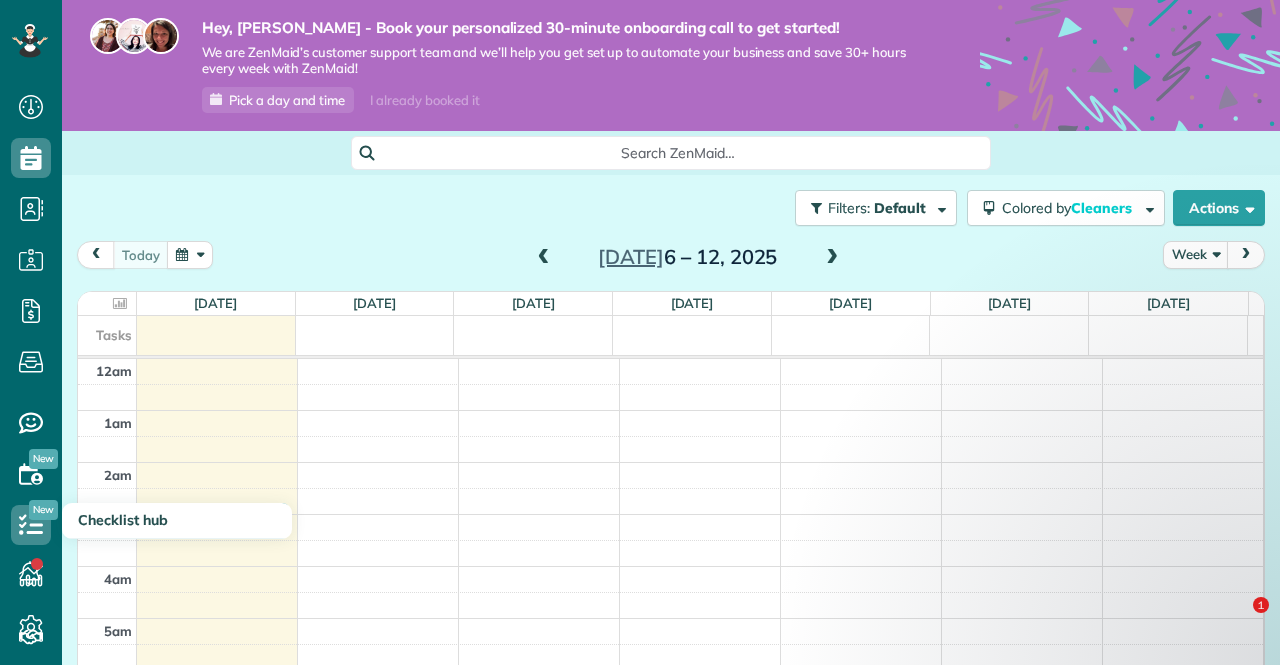 scroll, scrollTop: 0, scrollLeft: 0, axis: both 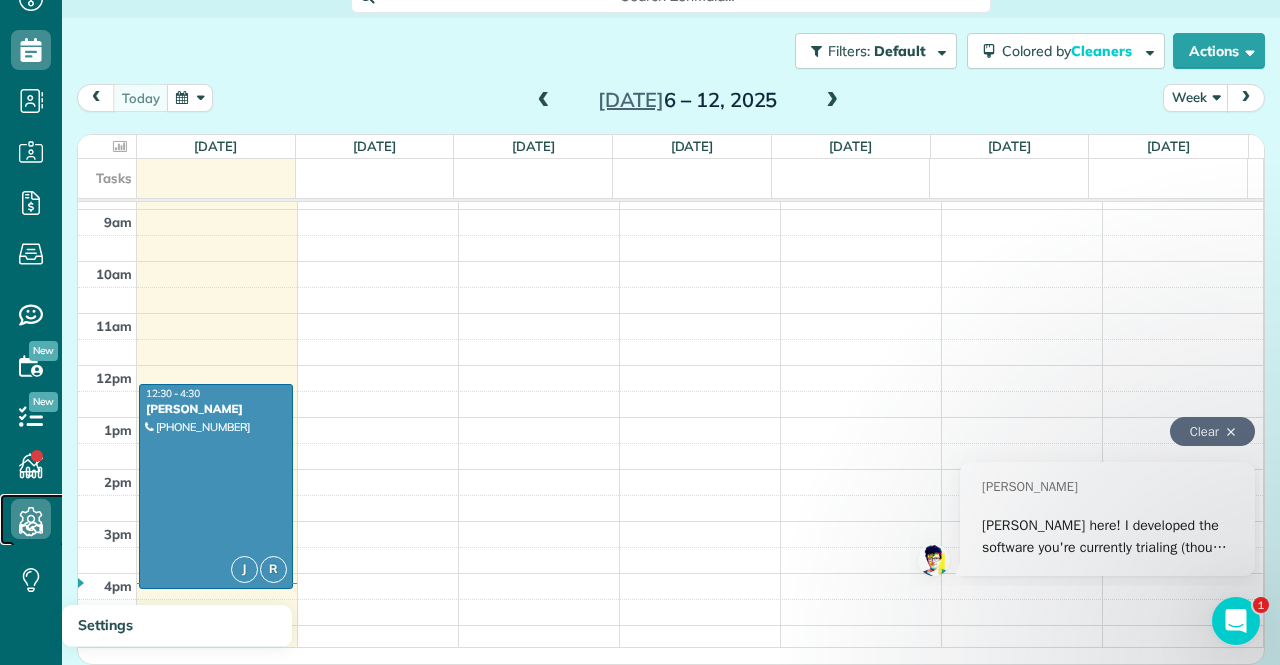 click 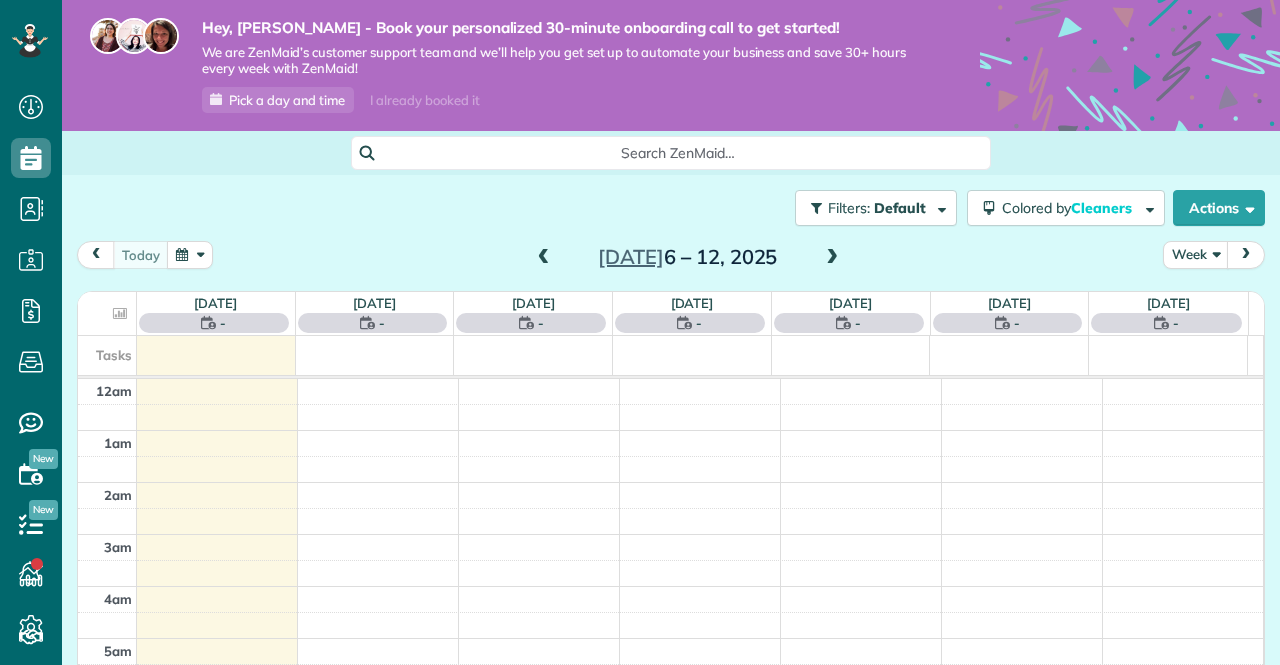 scroll, scrollTop: 0, scrollLeft: 0, axis: both 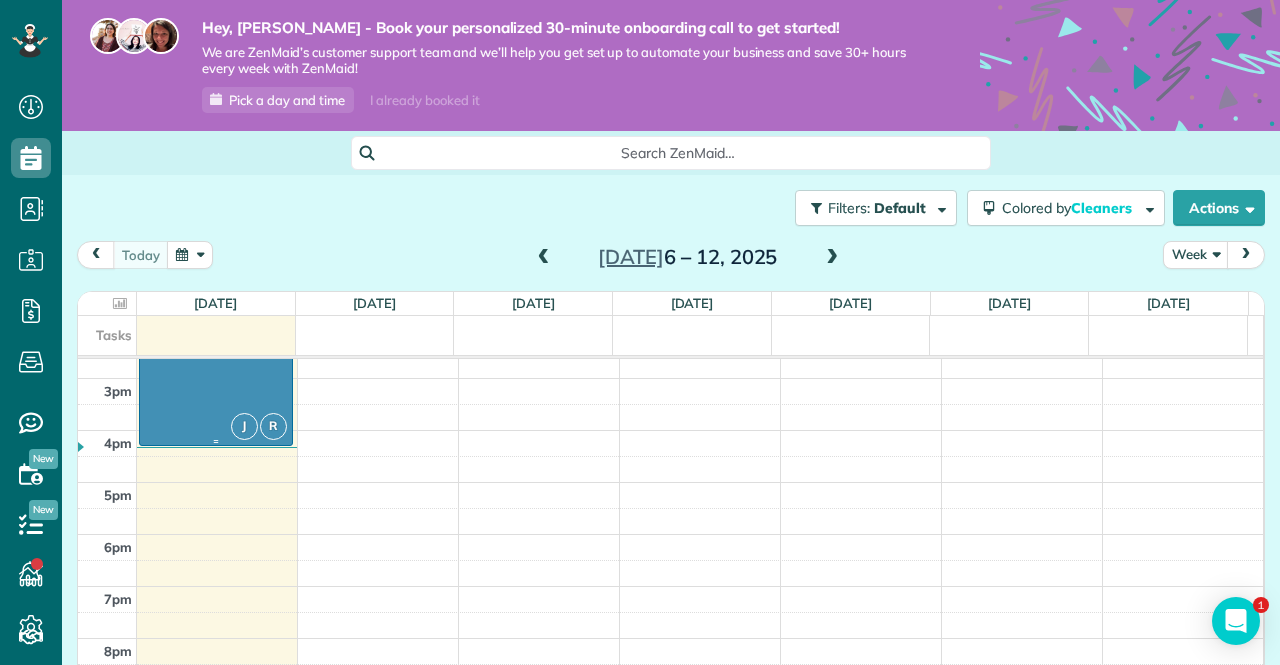 click at bounding box center [216, 343] 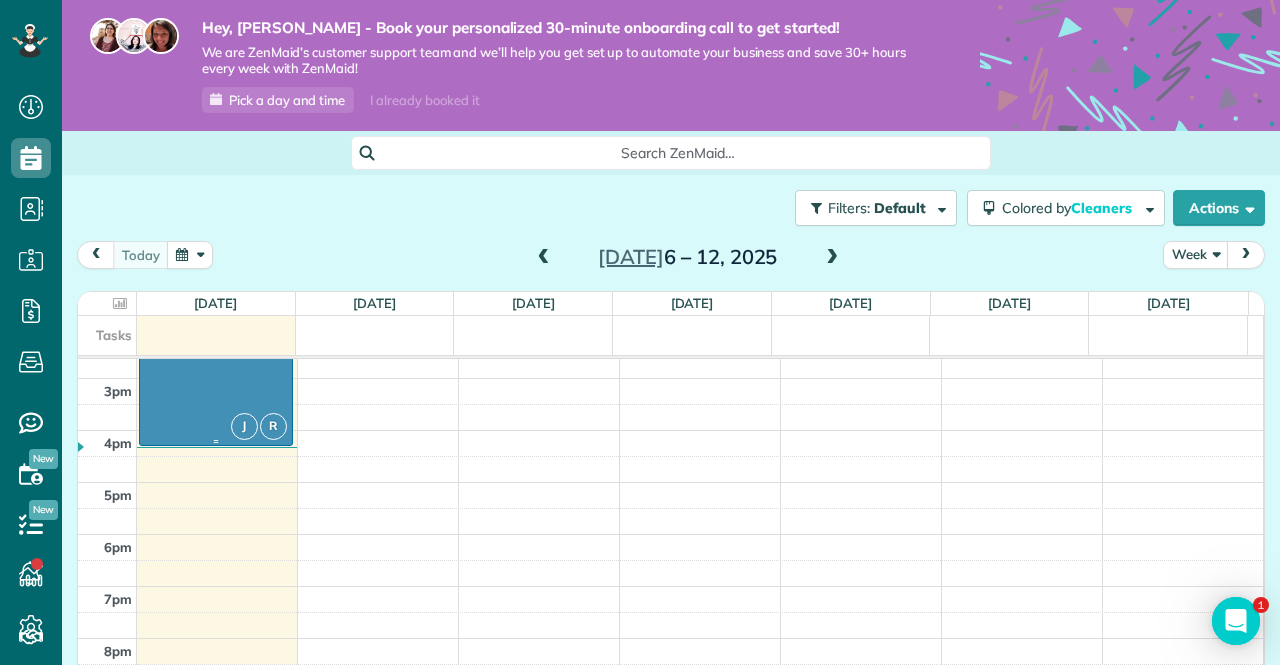 scroll, scrollTop: 0, scrollLeft: 0, axis: both 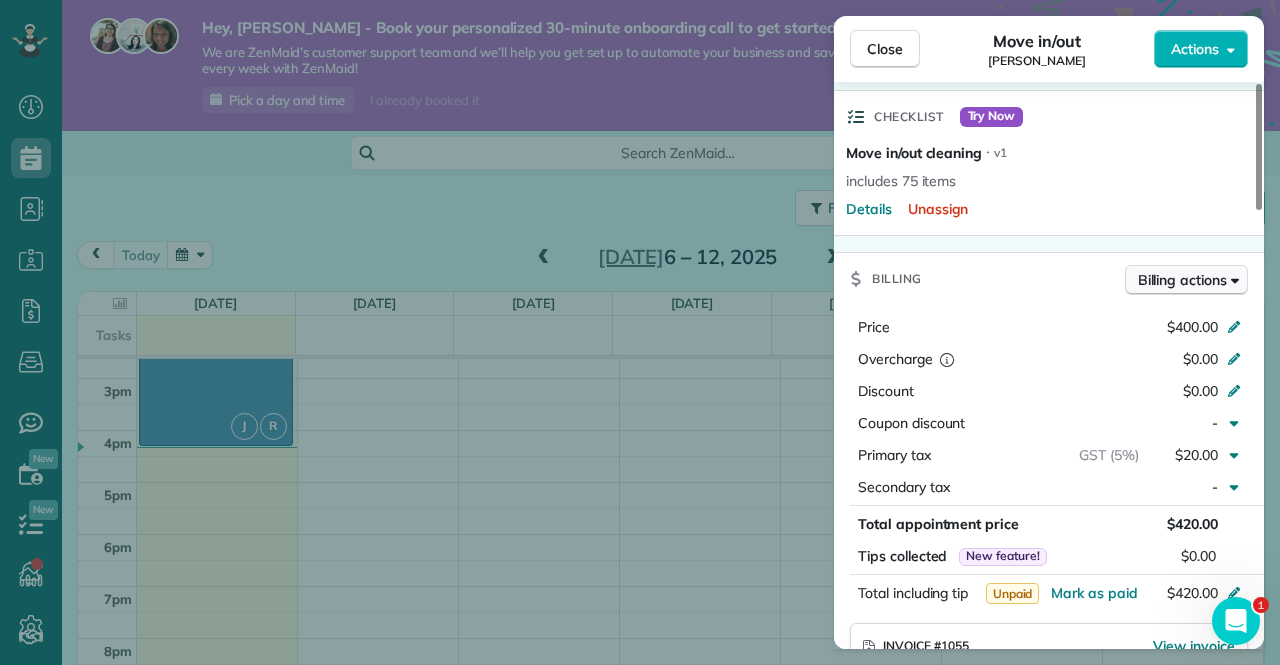 click on "Billing actions" at bounding box center (1182, 280) 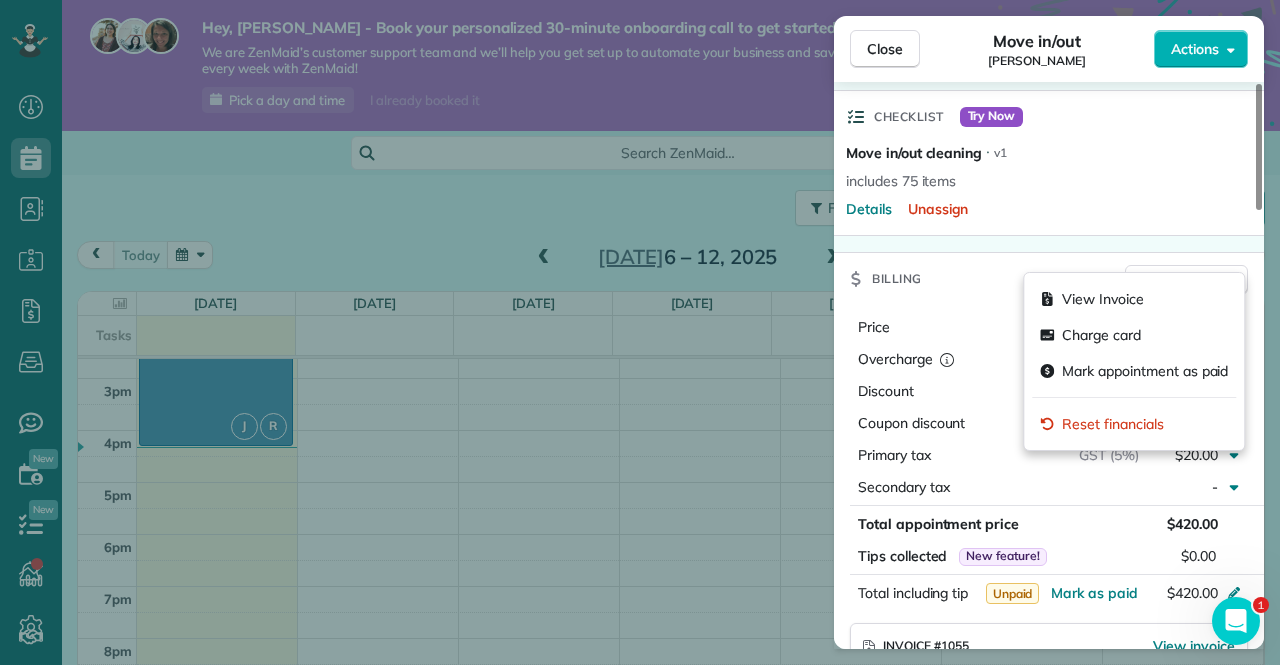 click on "Checklist Try Now Move in/out cleaning  ⋅  v1 includes 75 items Details Unassign" at bounding box center [1049, 163] 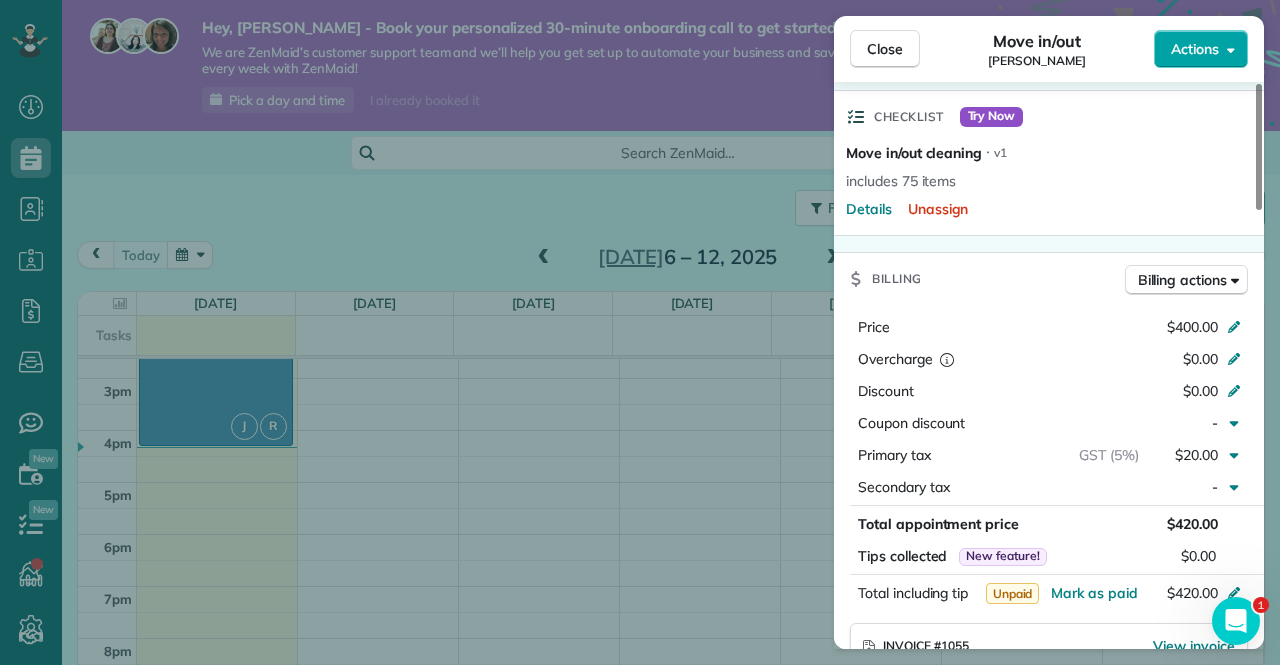 click on "Actions" at bounding box center (1195, 49) 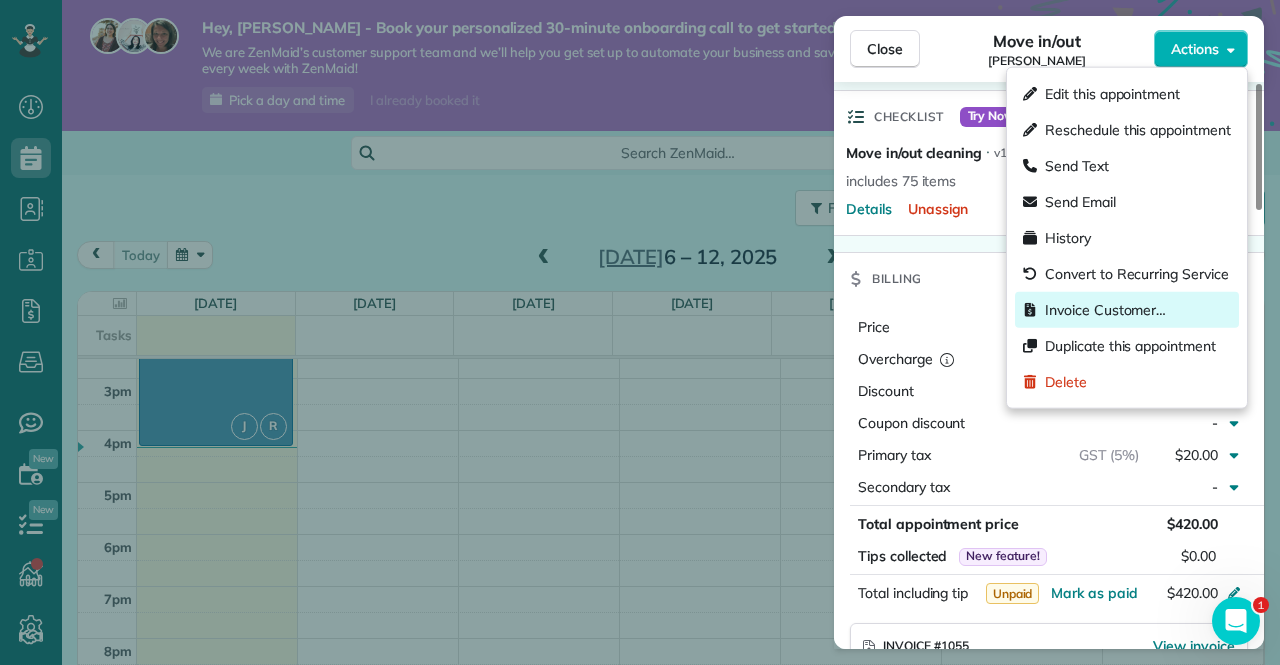 click on "Invoice Customer…" at bounding box center (1105, 310) 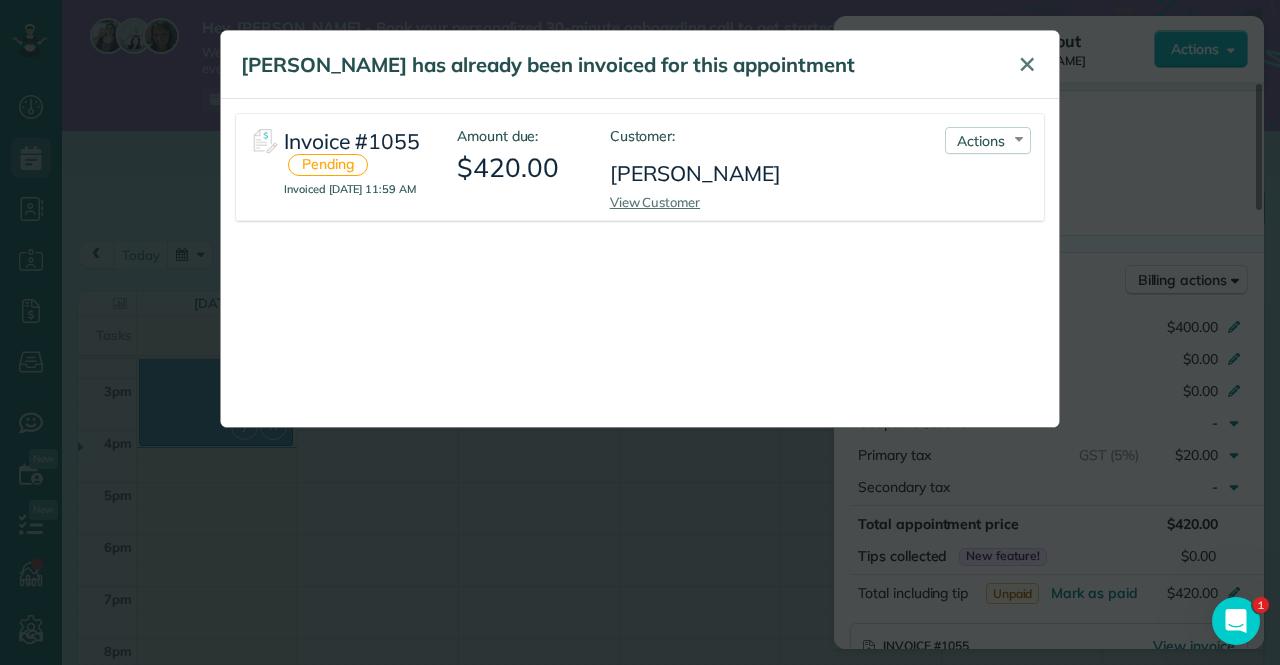click on "✕" at bounding box center (1027, 64) 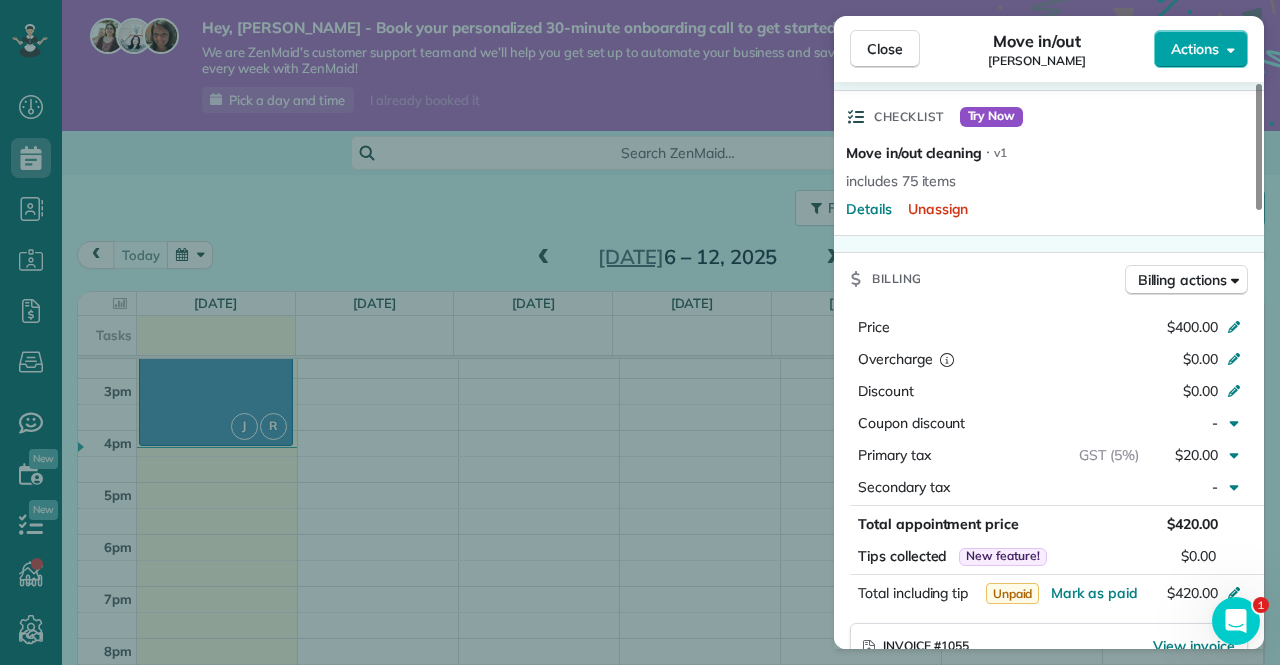 click on "Actions" at bounding box center (1201, 49) 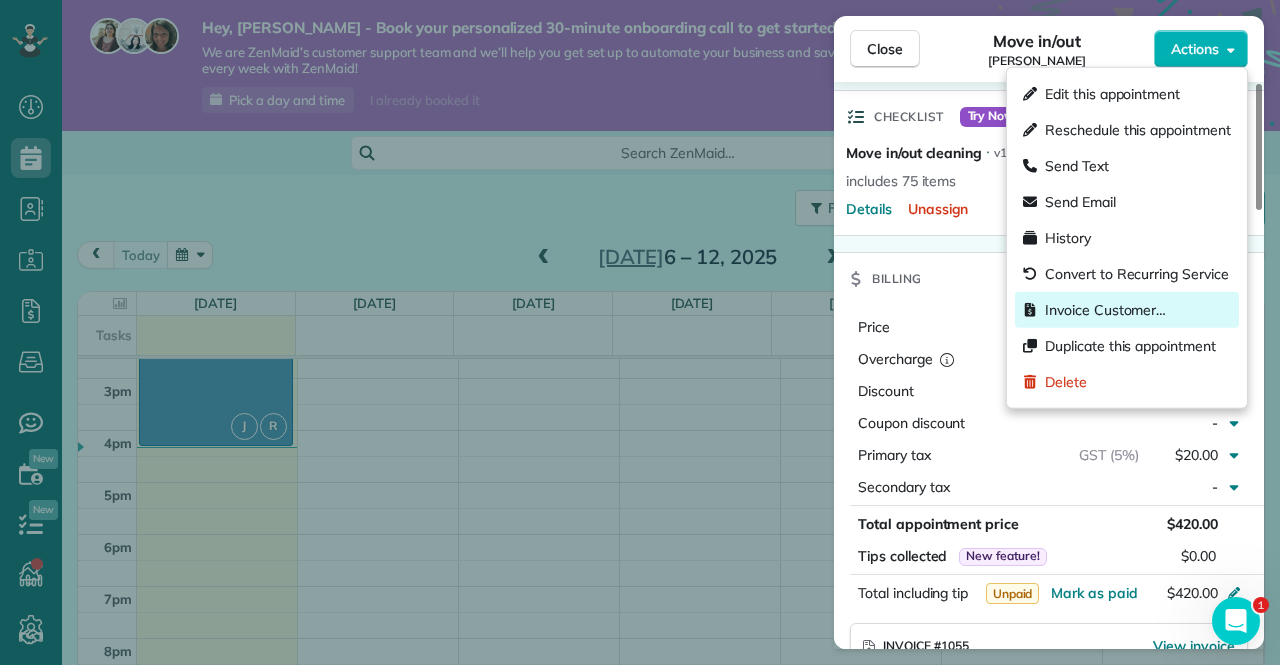 click on "Invoice Customer…" at bounding box center (1105, 310) 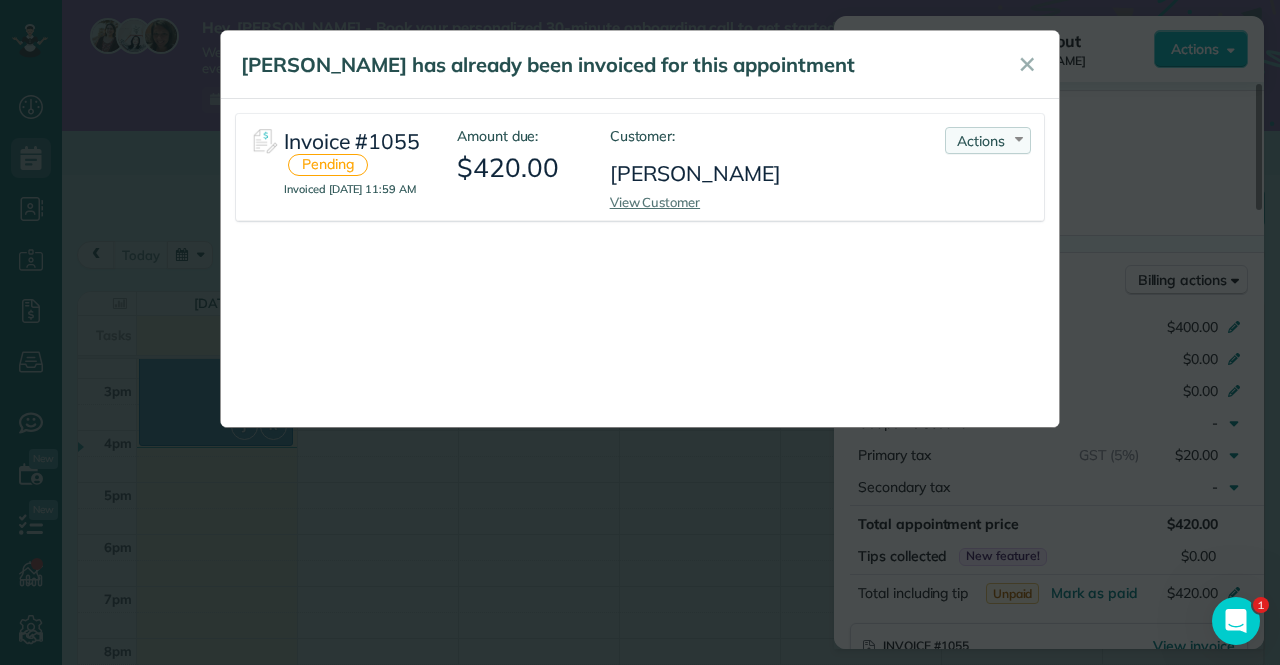 click on "Actions
Re-send Invoice...
View PDF
[PERSON_NAME] as Paid
Void Invoice" at bounding box center (988, 140) 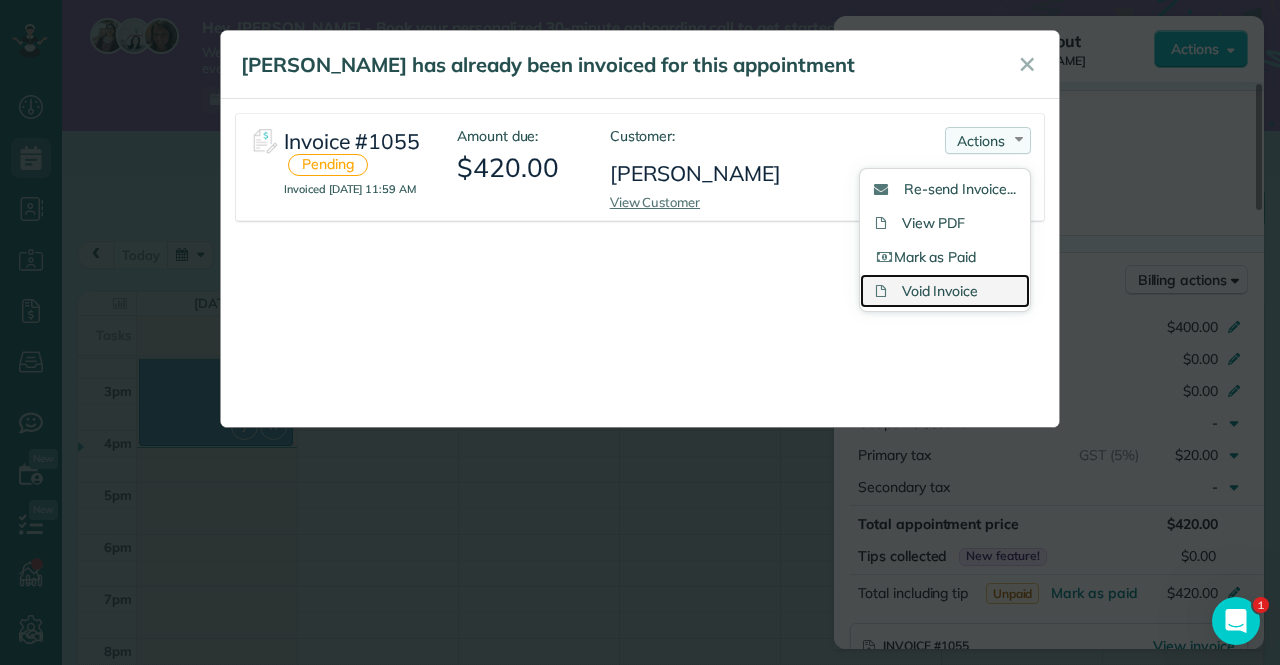 click on "Void Invoice" at bounding box center (945, 291) 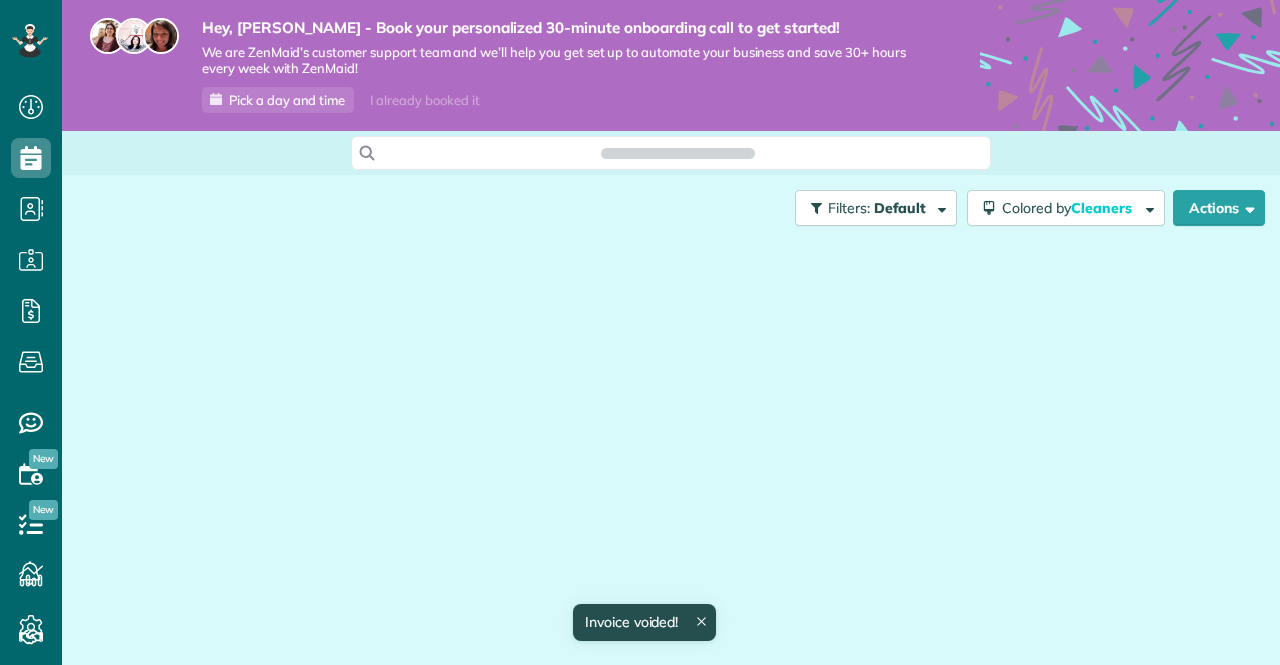 scroll, scrollTop: 0, scrollLeft: 0, axis: both 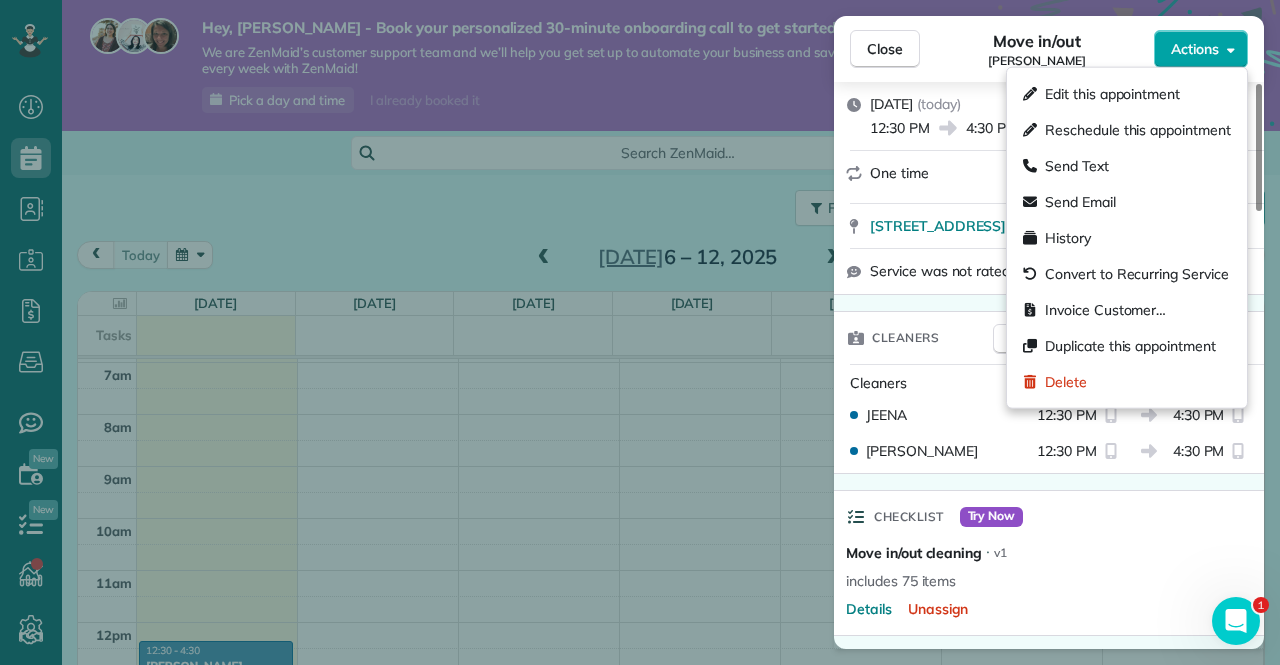 click 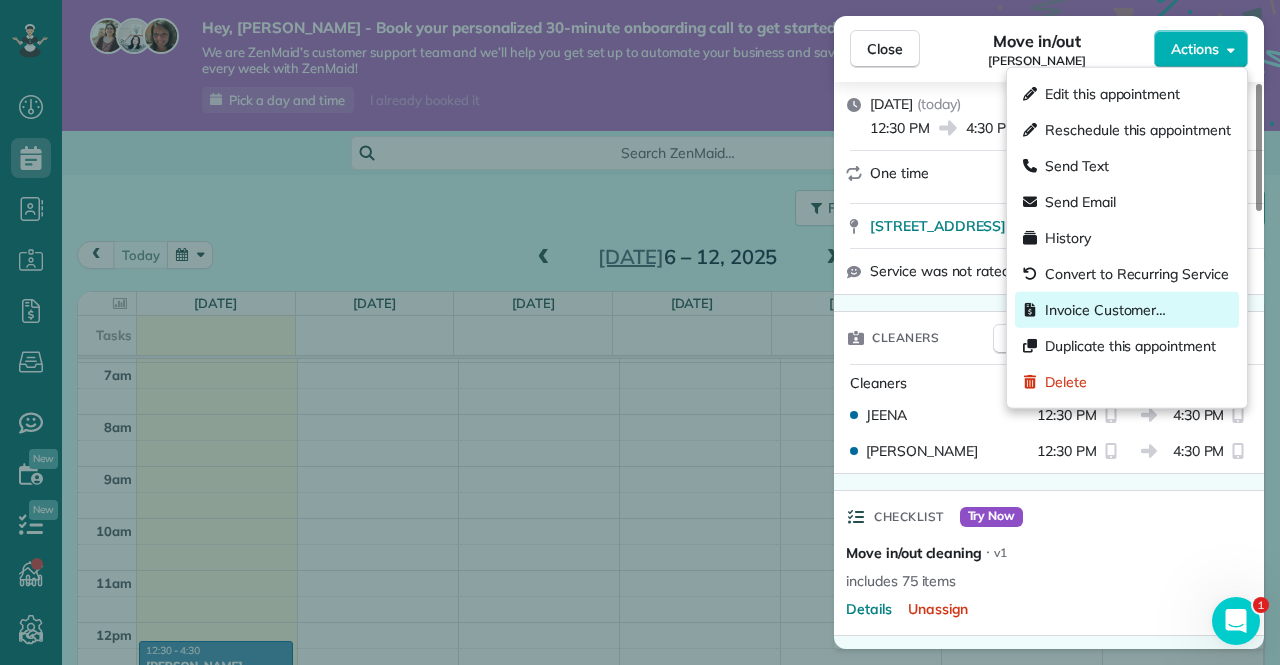 click on "Invoice Customer…" at bounding box center (1105, 310) 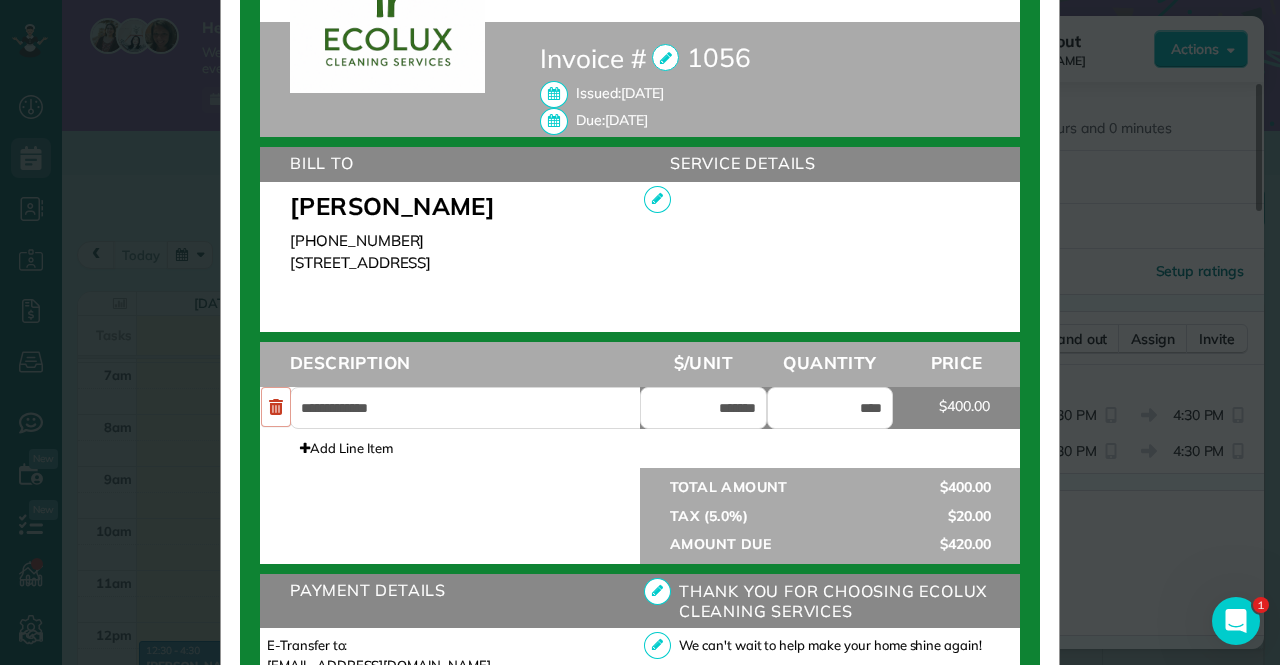 scroll, scrollTop: 700, scrollLeft: 0, axis: vertical 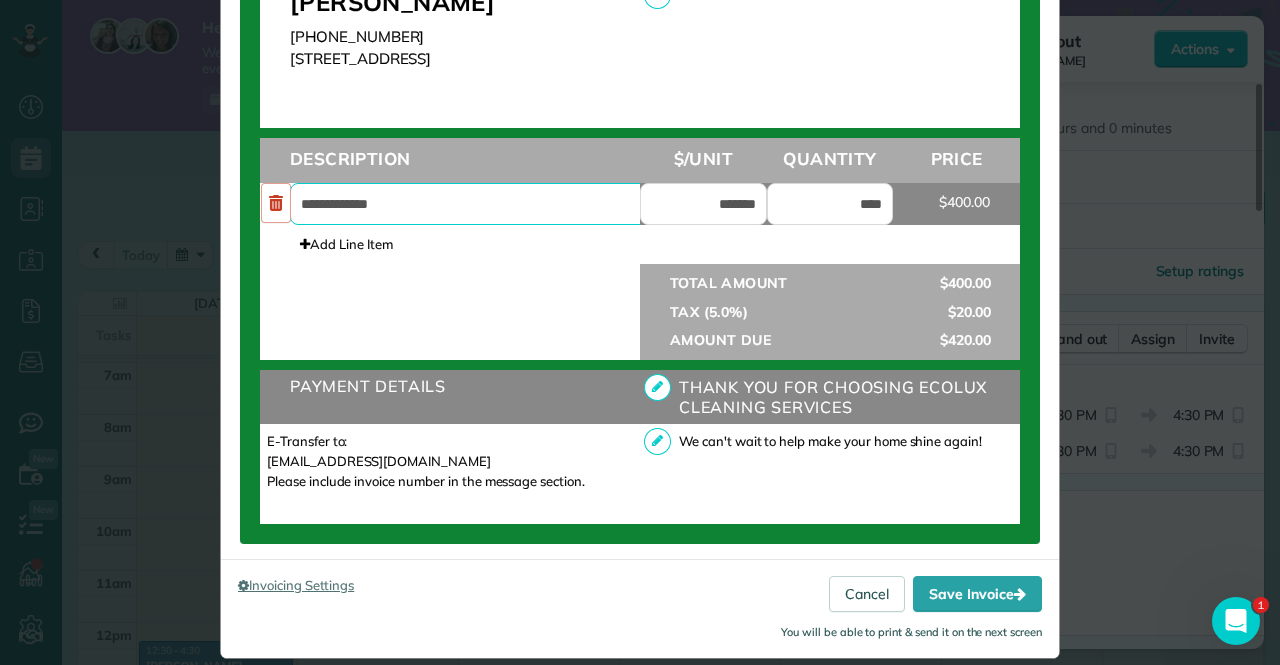 click on "**********" at bounding box center (480, 204) 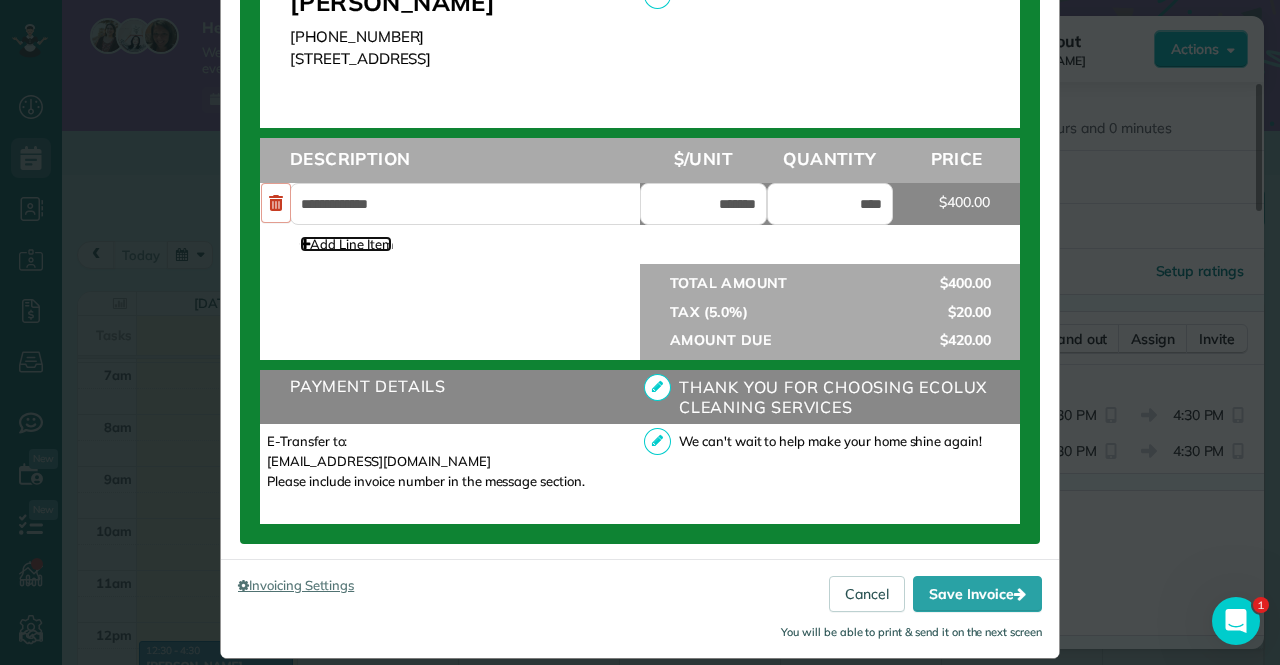 click at bounding box center [305, 244] 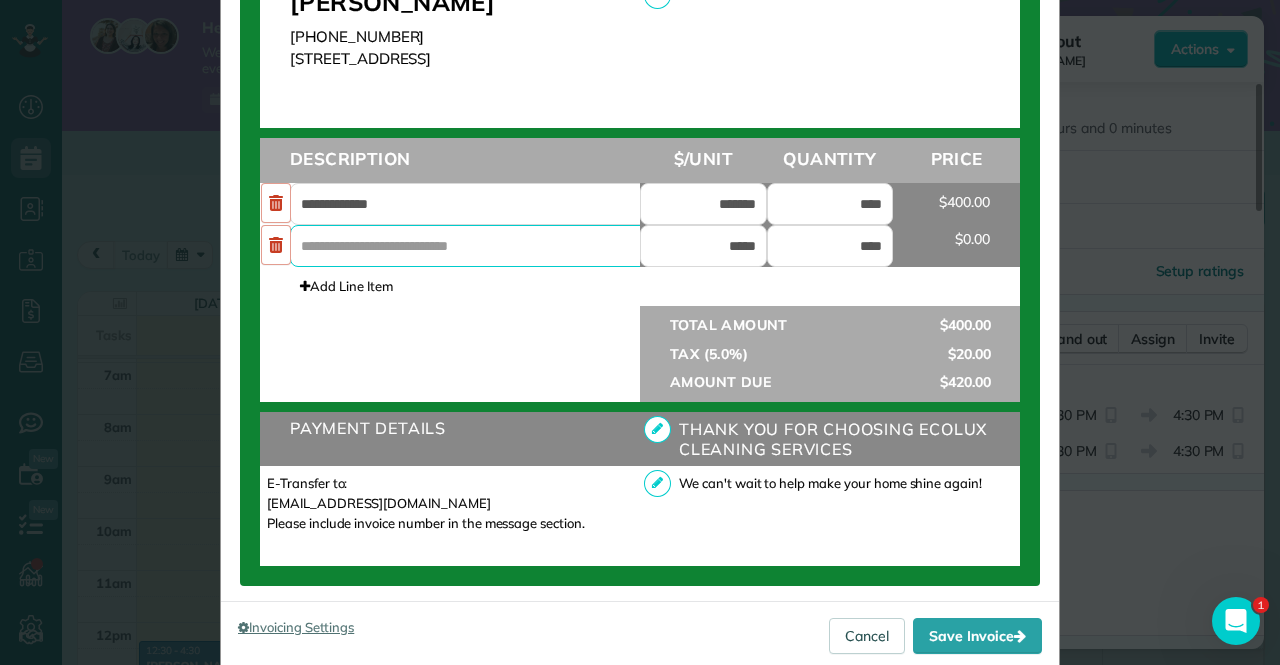 click at bounding box center (480, 246) 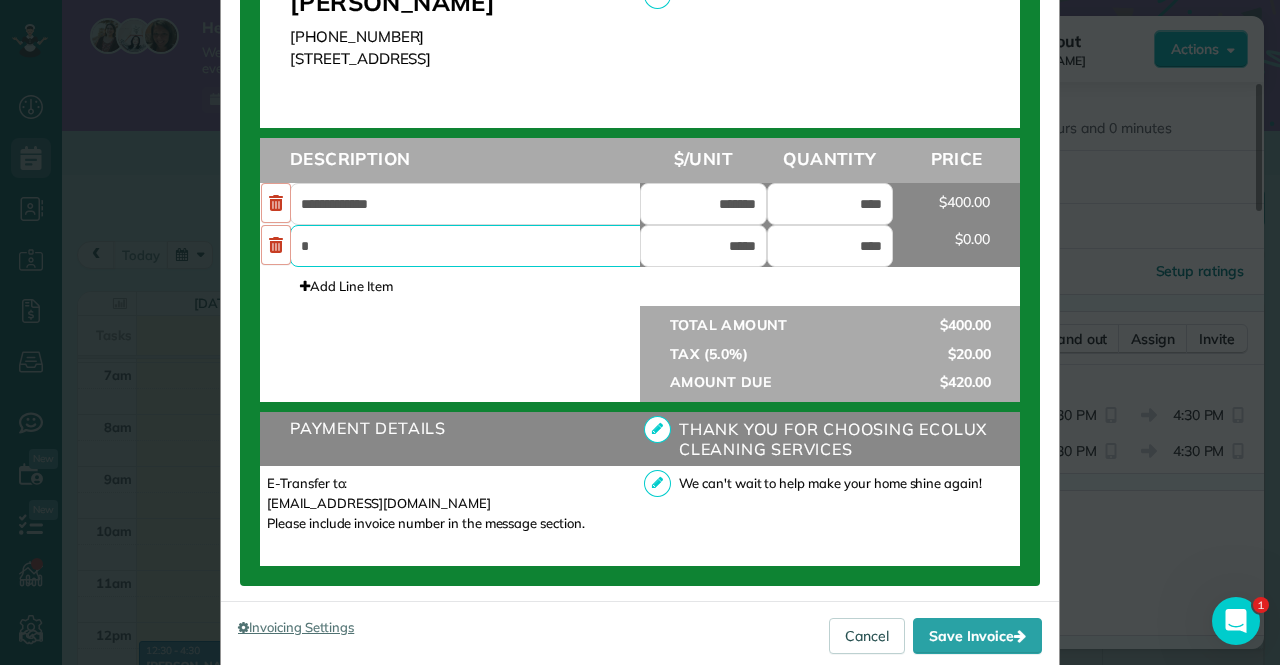 type on "**" 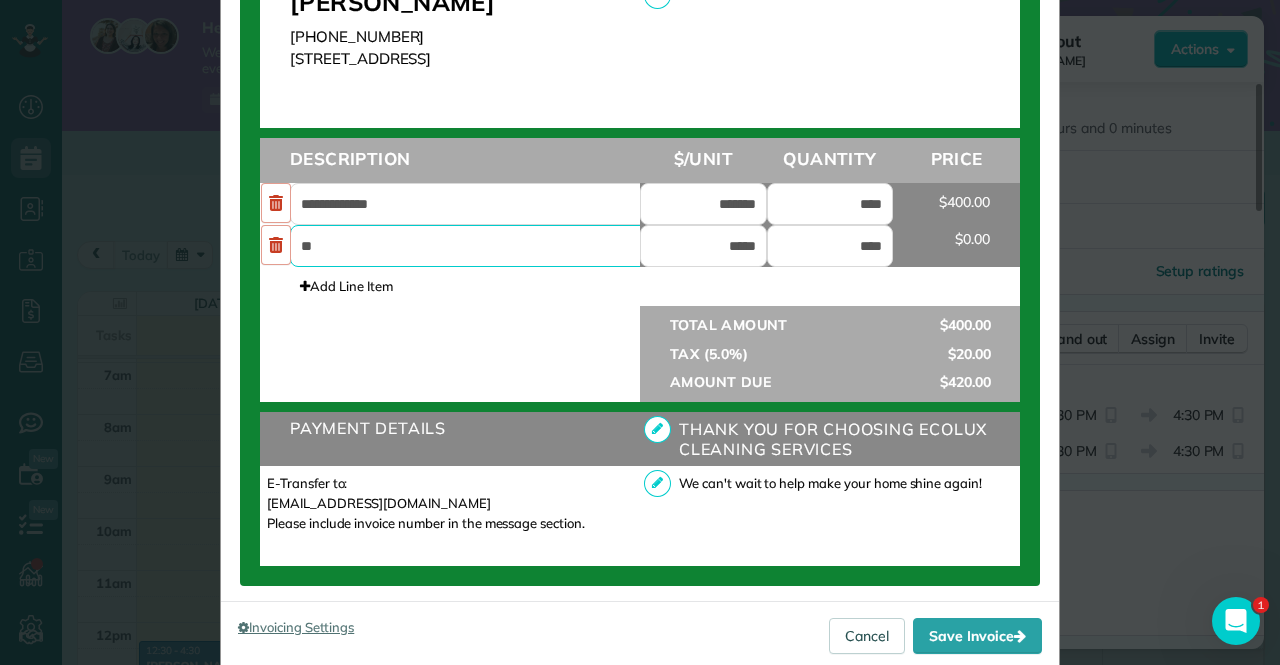 drag, startPoint x: 408, startPoint y: 250, endPoint x: 372, endPoint y: 245, distance: 36.345562 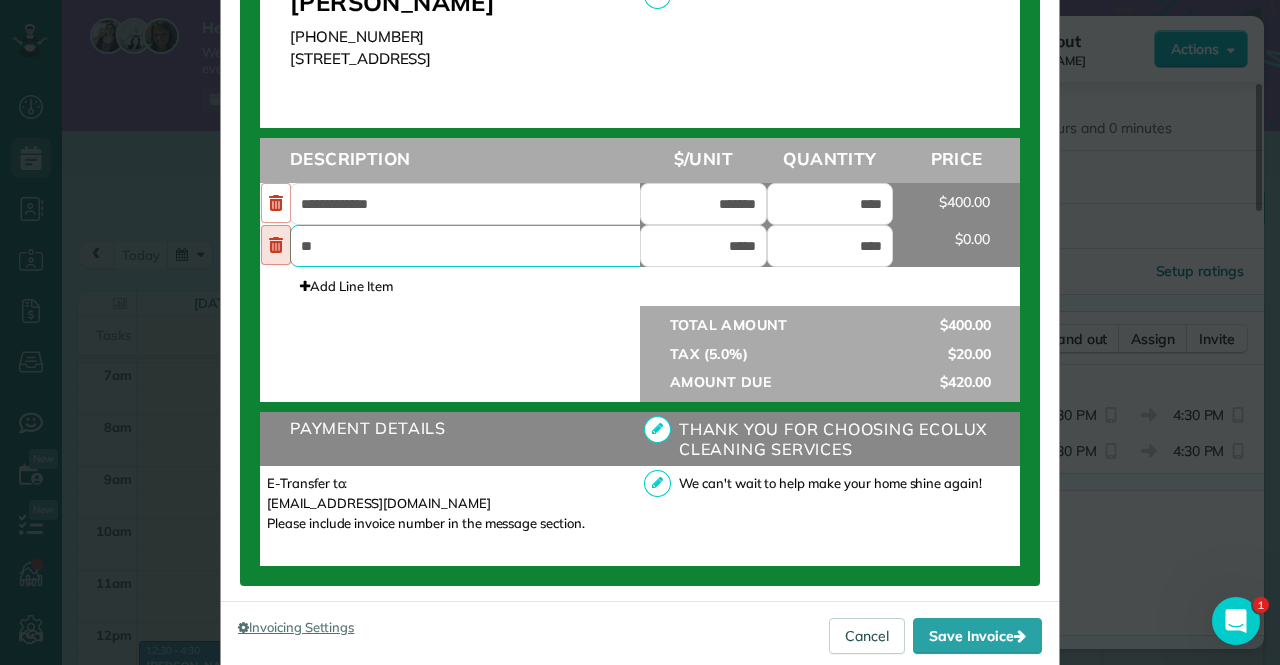 type 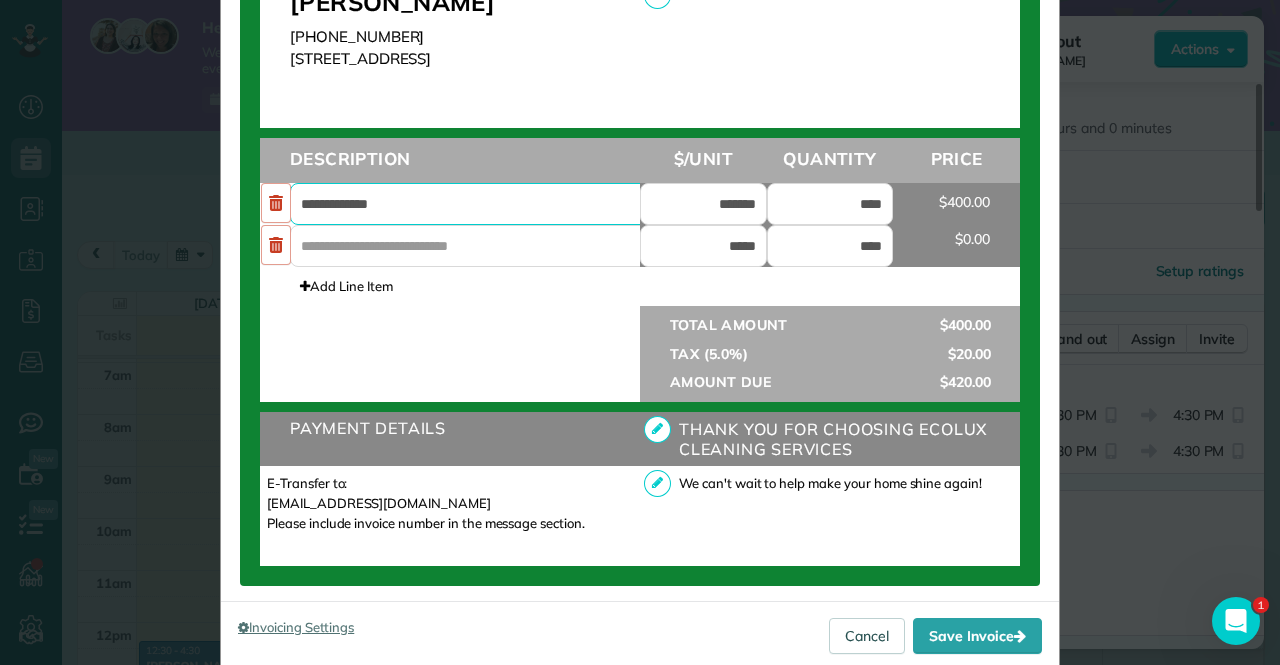 click on "**********" at bounding box center [480, 204] 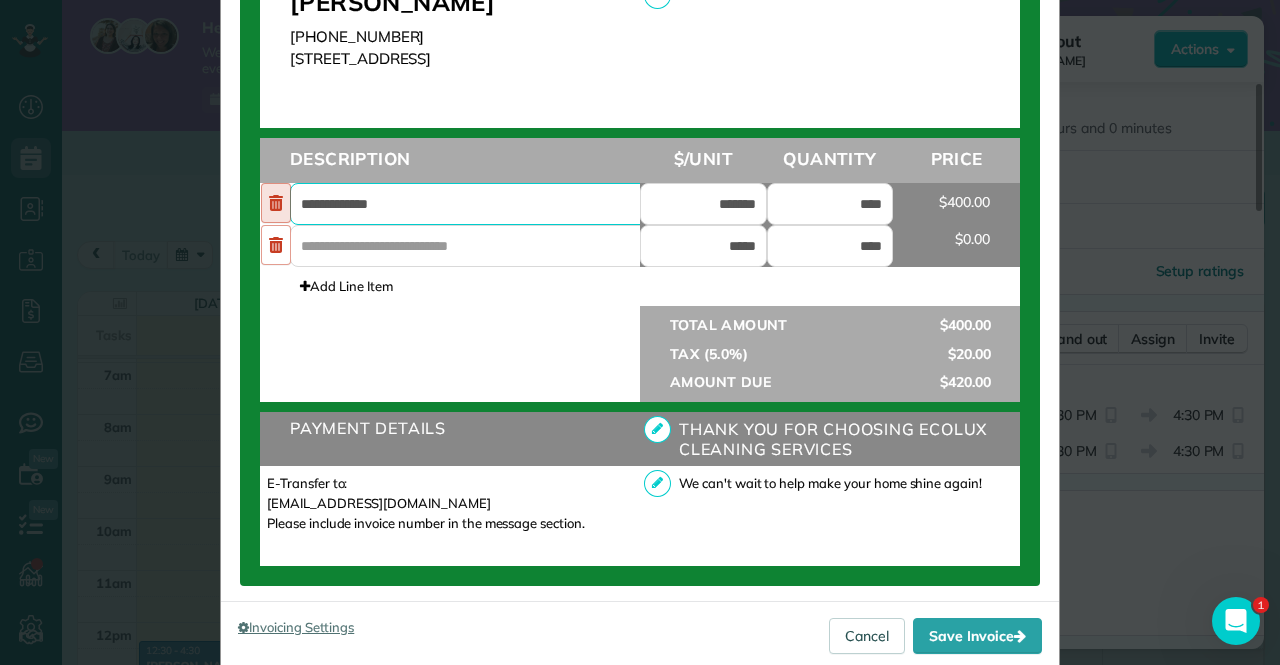 drag, startPoint x: 391, startPoint y: 201, endPoint x: 262, endPoint y: 188, distance: 129.65338 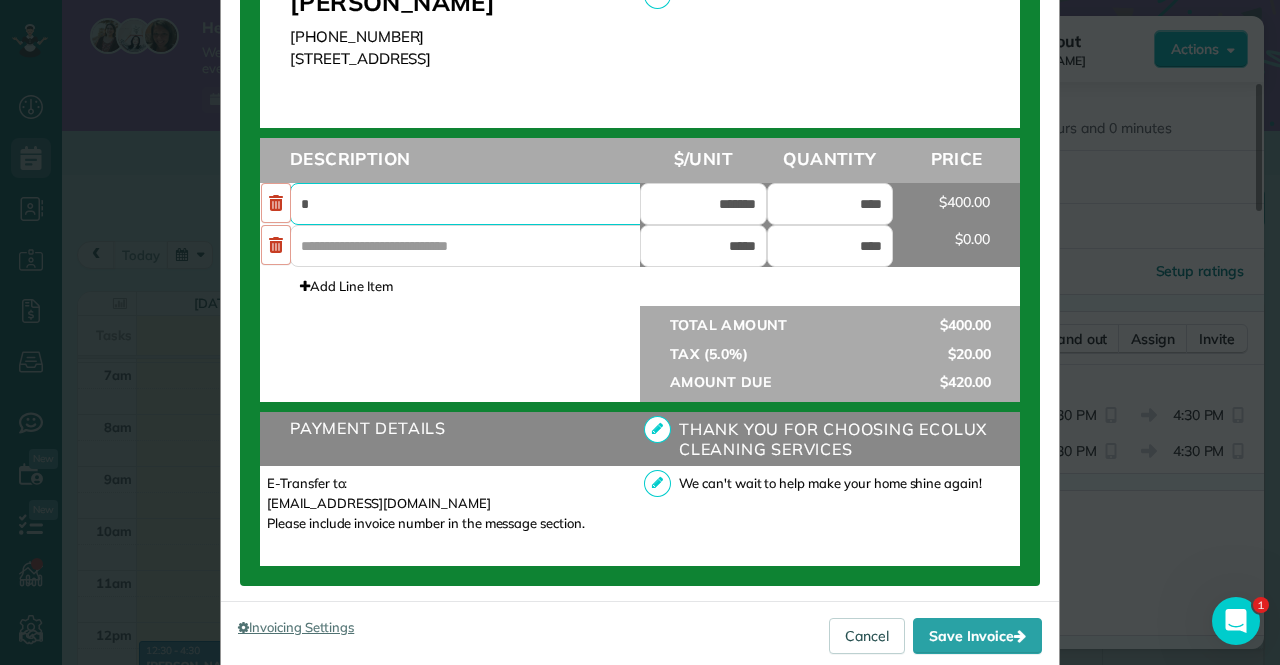 type on "**********" 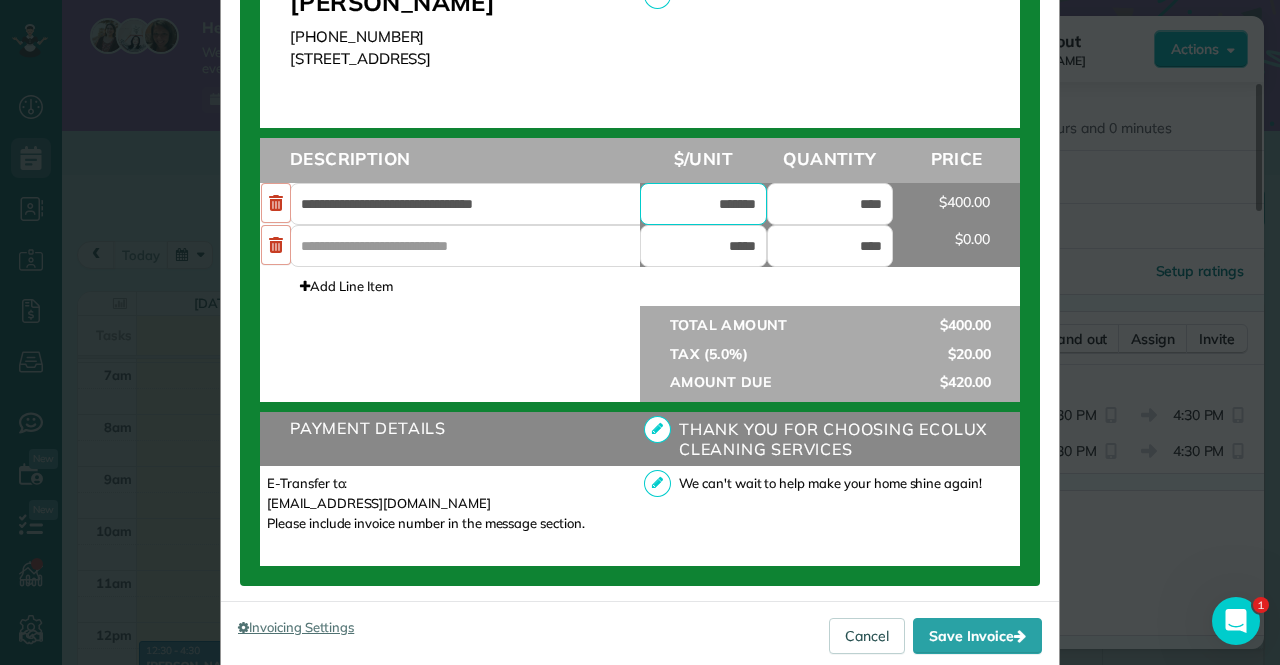 drag, startPoint x: 690, startPoint y: 199, endPoint x: 792, endPoint y: 208, distance: 102.396286 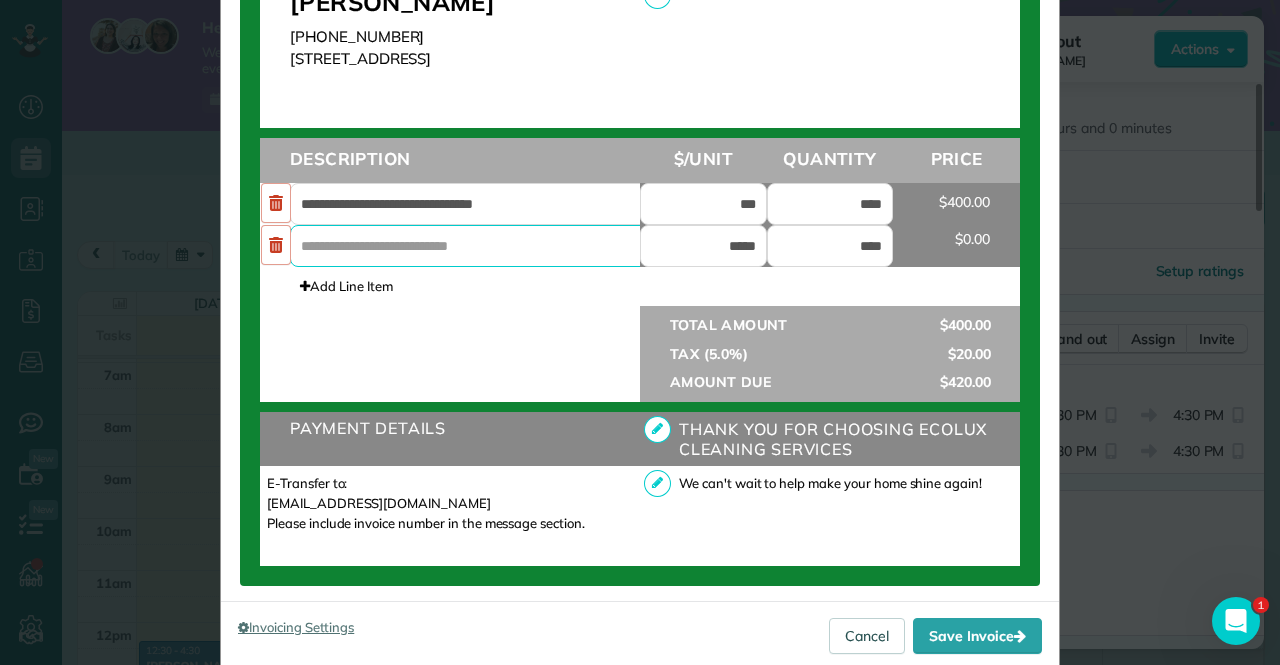 type on "*******" 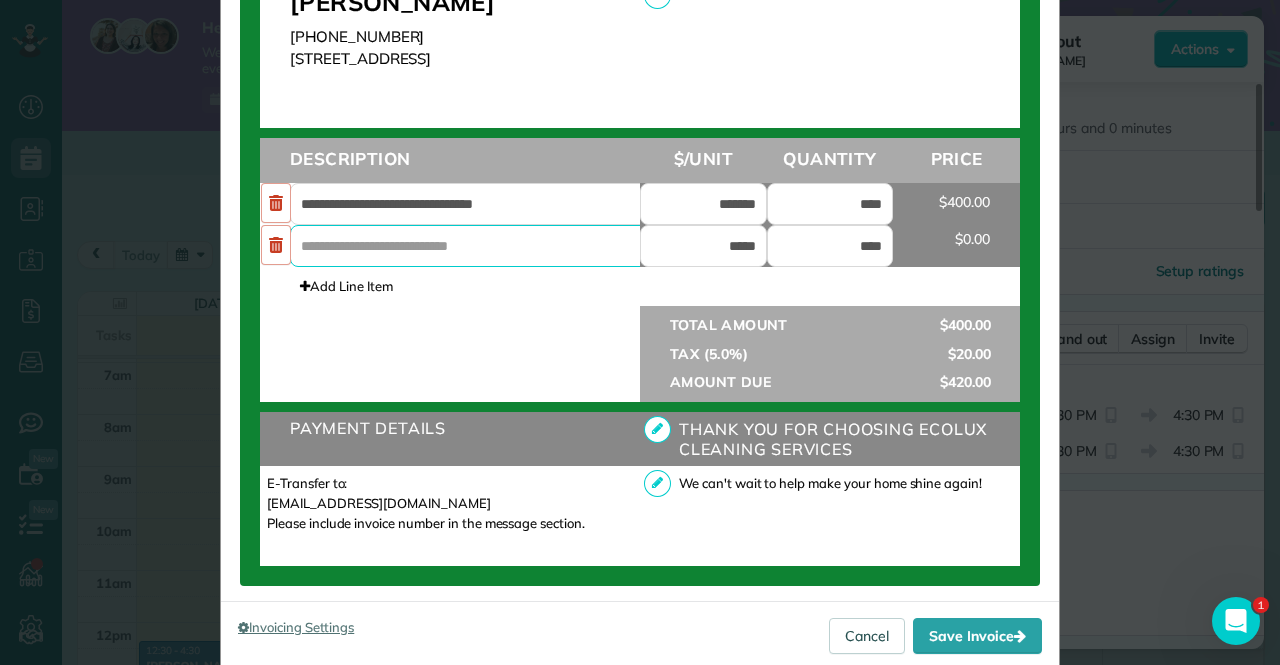 click at bounding box center (480, 246) 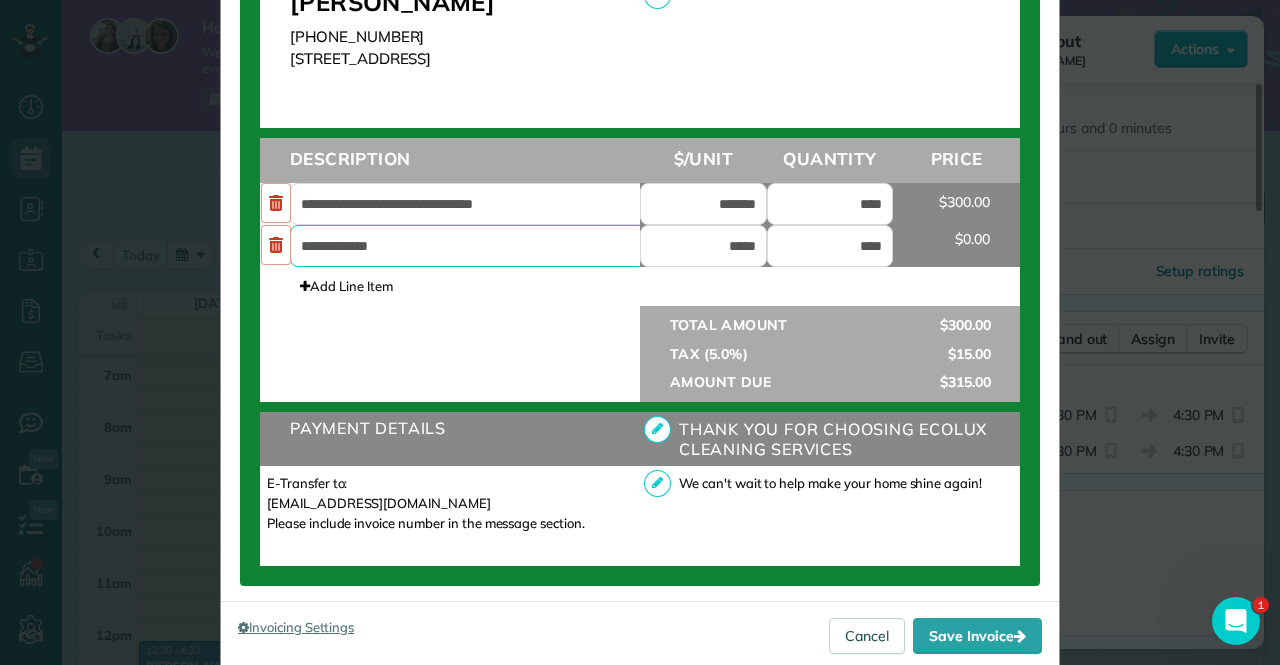 type on "**********" 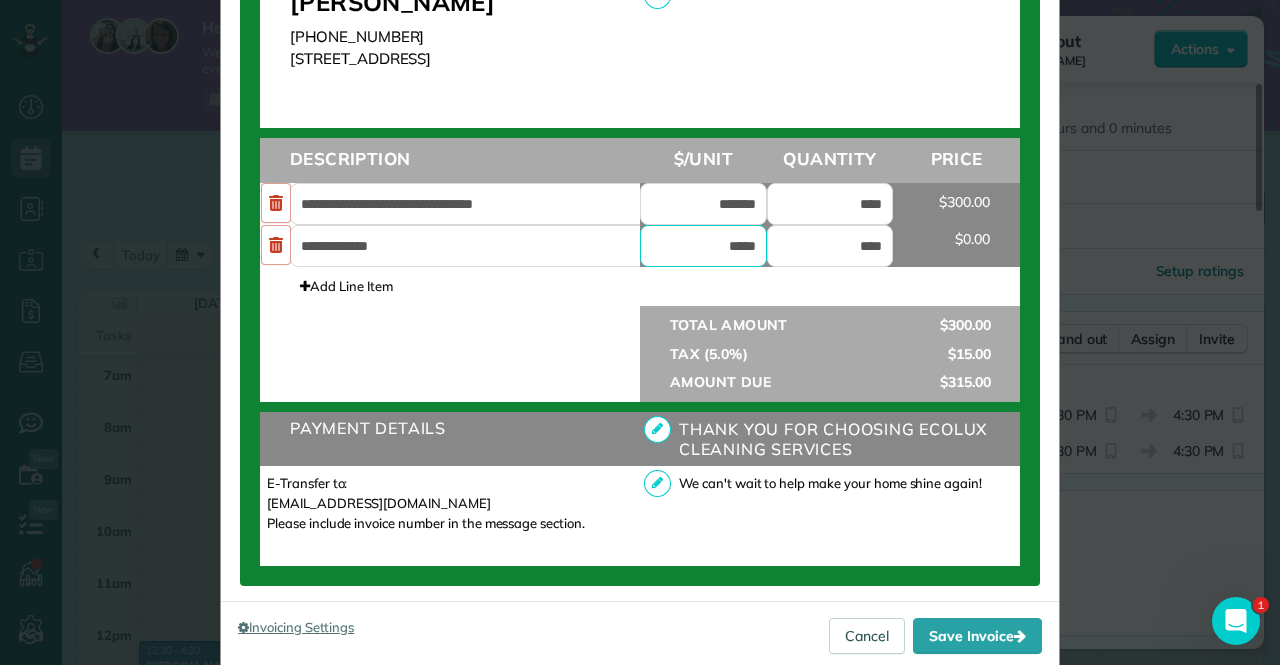 drag, startPoint x: 705, startPoint y: 248, endPoint x: 743, endPoint y: 247, distance: 38.013157 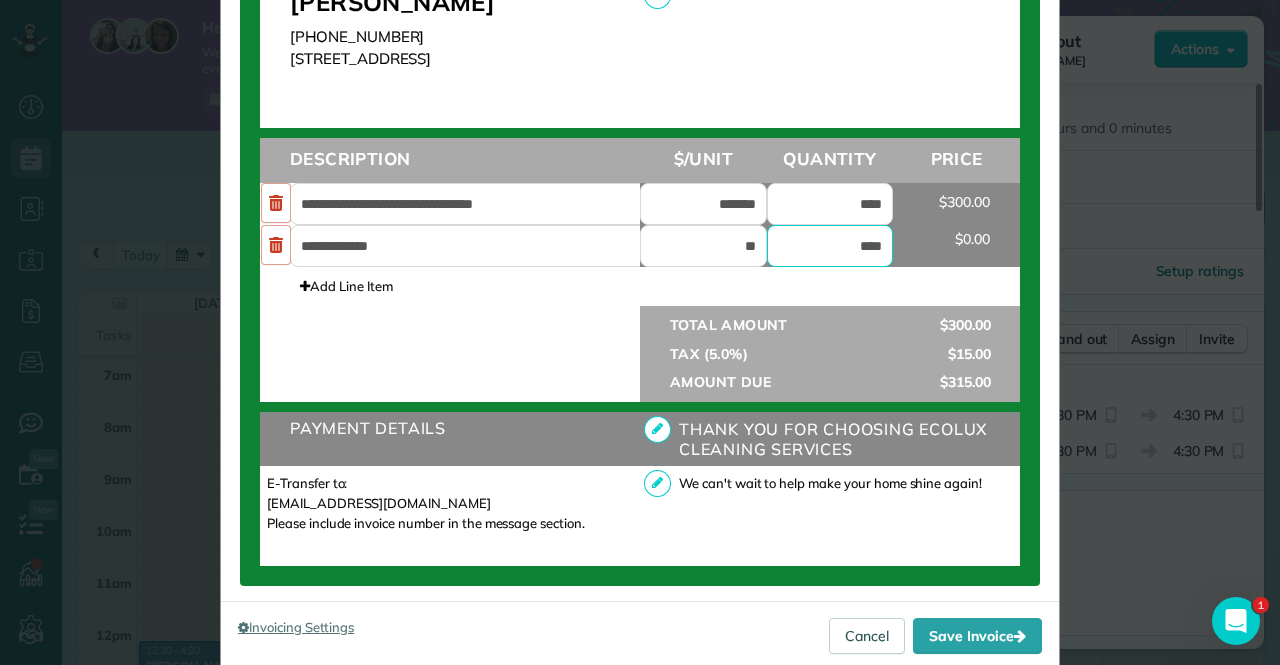 type on "******" 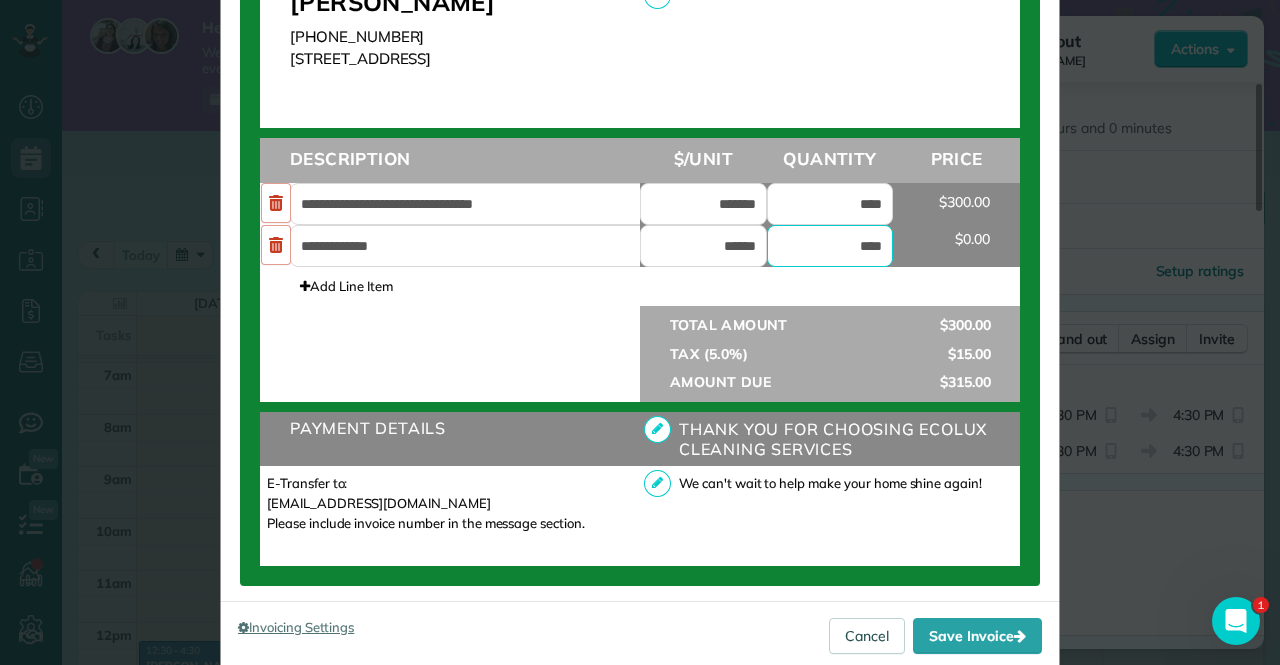 drag, startPoint x: 842, startPoint y: 250, endPoint x: 921, endPoint y: 257, distance: 79.30952 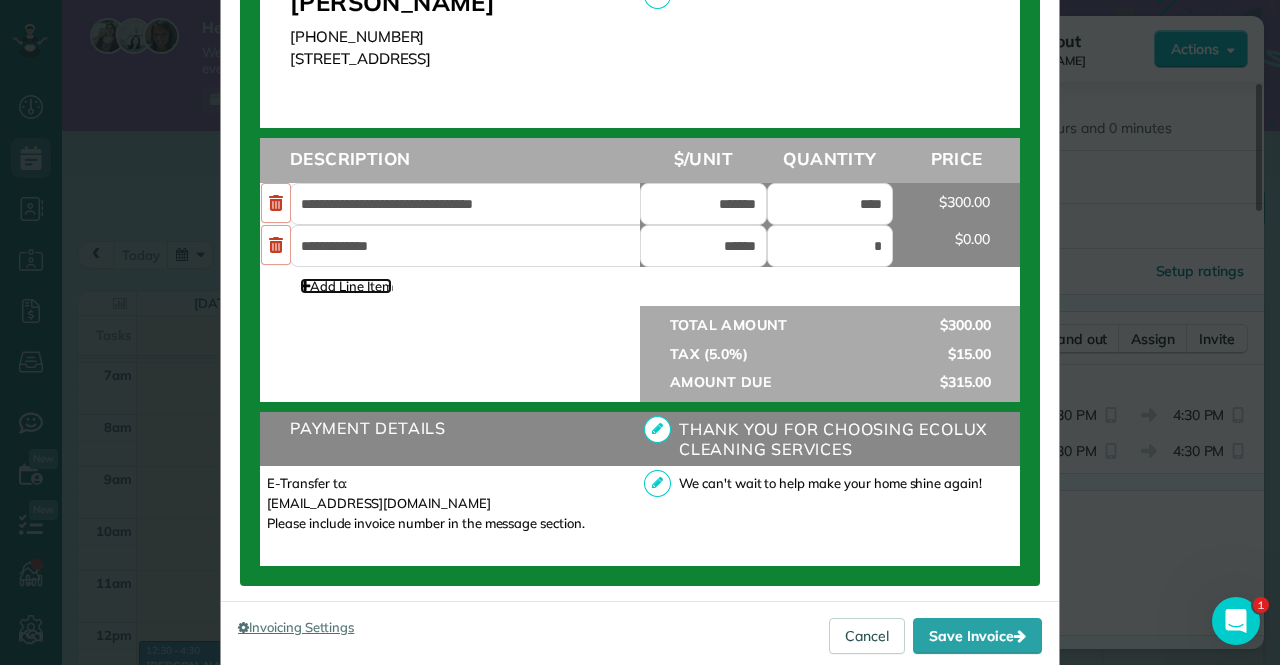 type on "****" 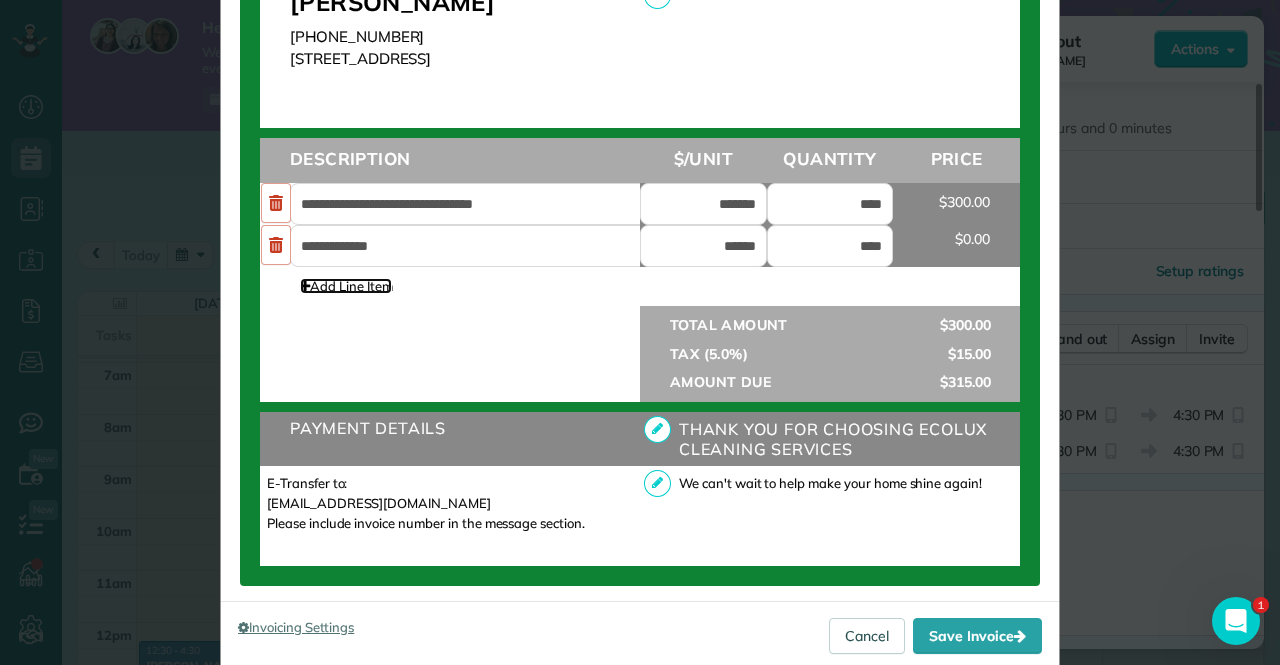 click on "Add Line Item" at bounding box center [346, 286] 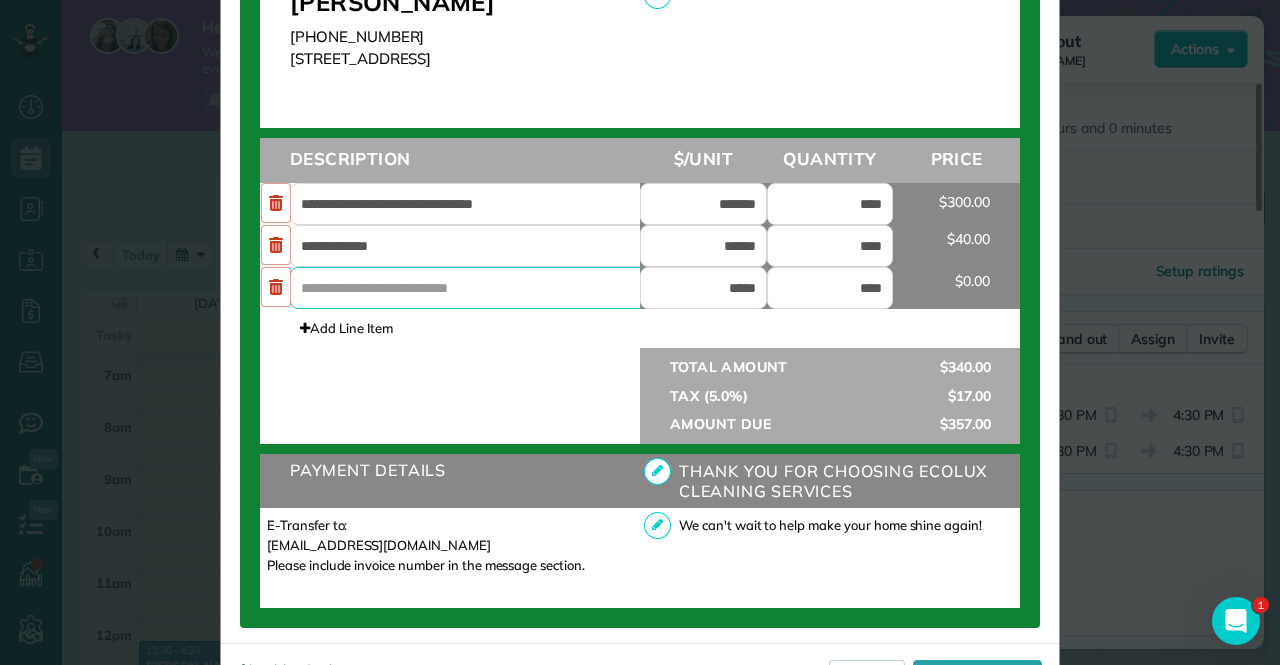 click at bounding box center [480, 288] 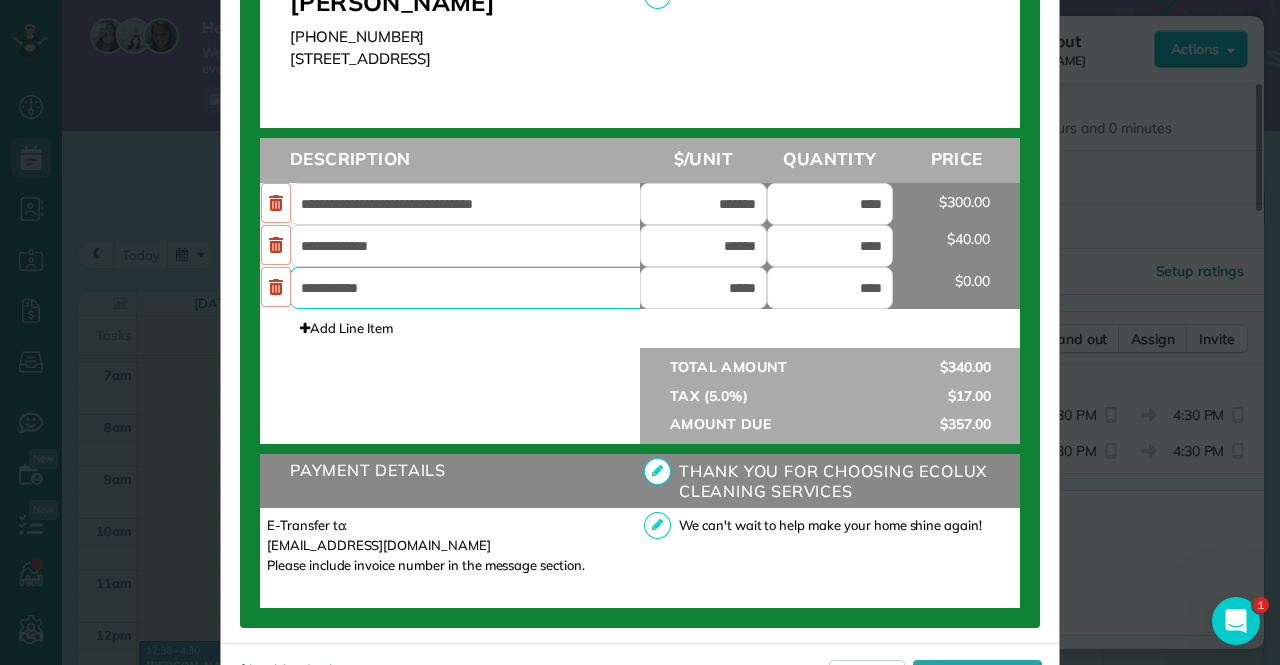 type on "**********" 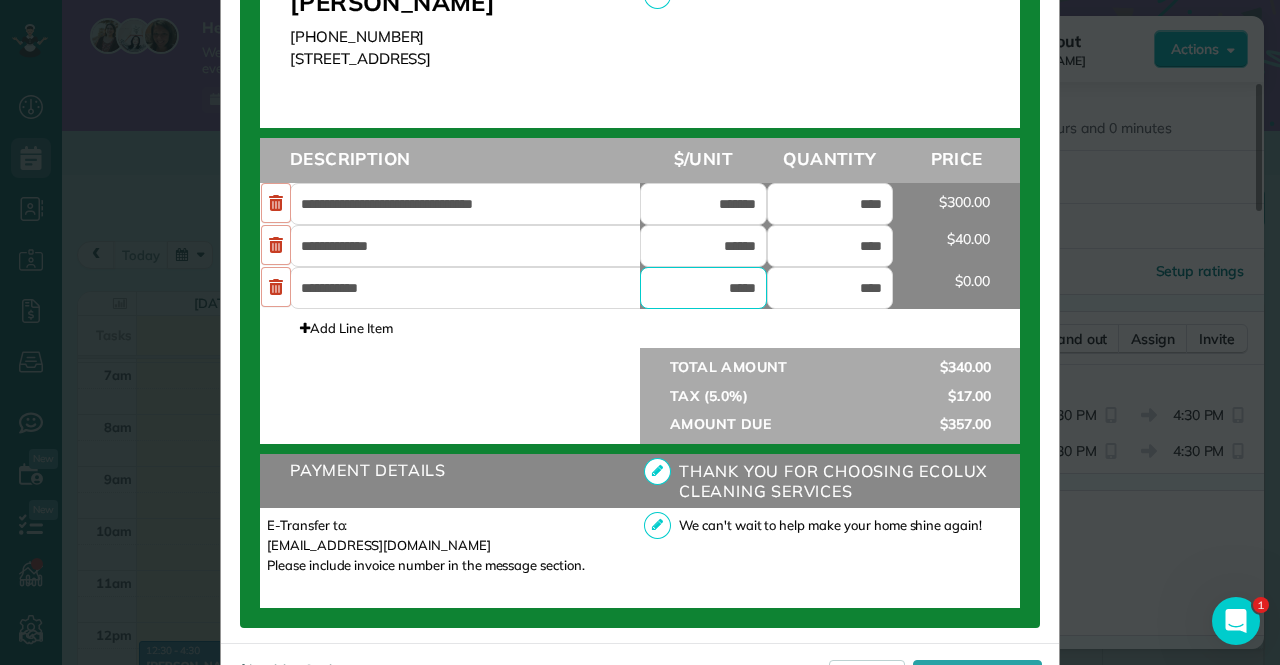 drag, startPoint x: 720, startPoint y: 293, endPoint x: 762, endPoint y: 286, distance: 42.579338 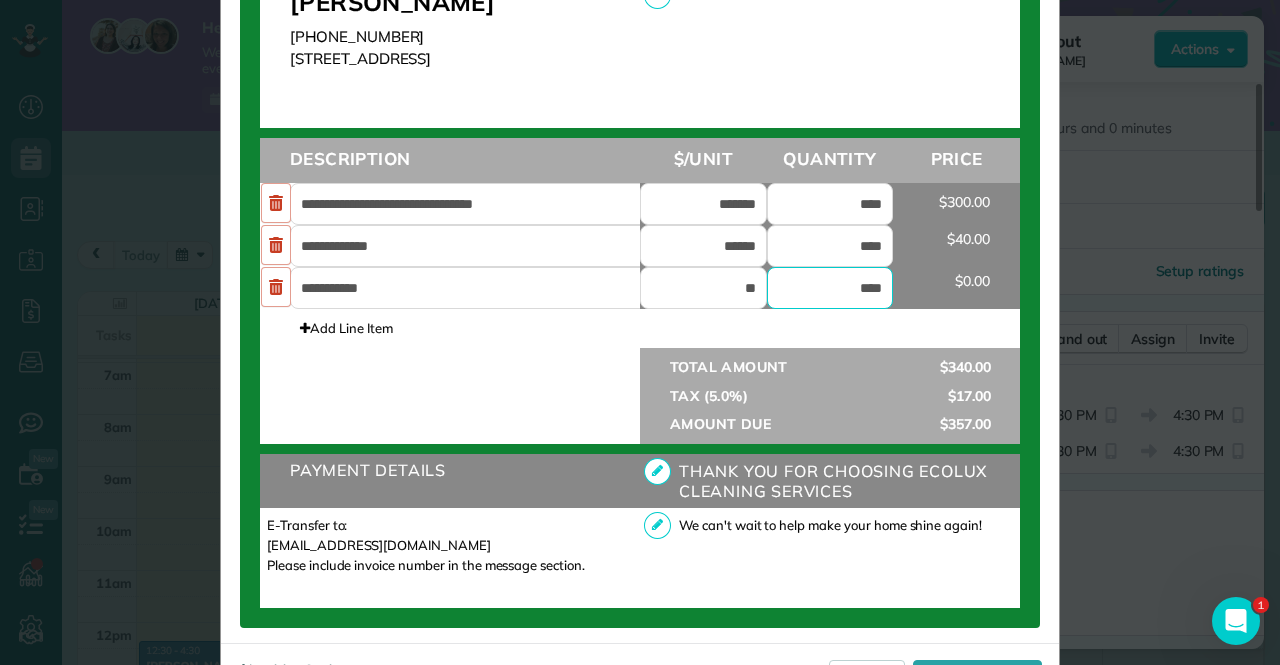 type on "******" 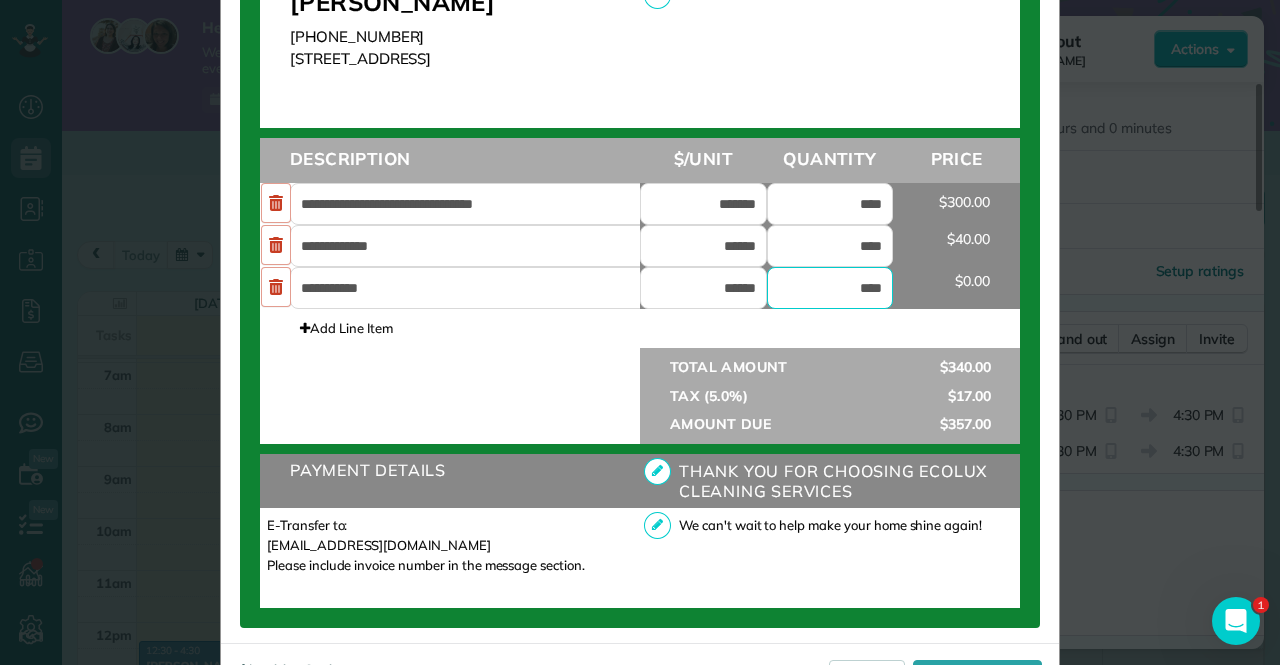 drag, startPoint x: 840, startPoint y: 289, endPoint x: 903, endPoint y: 280, distance: 63.63961 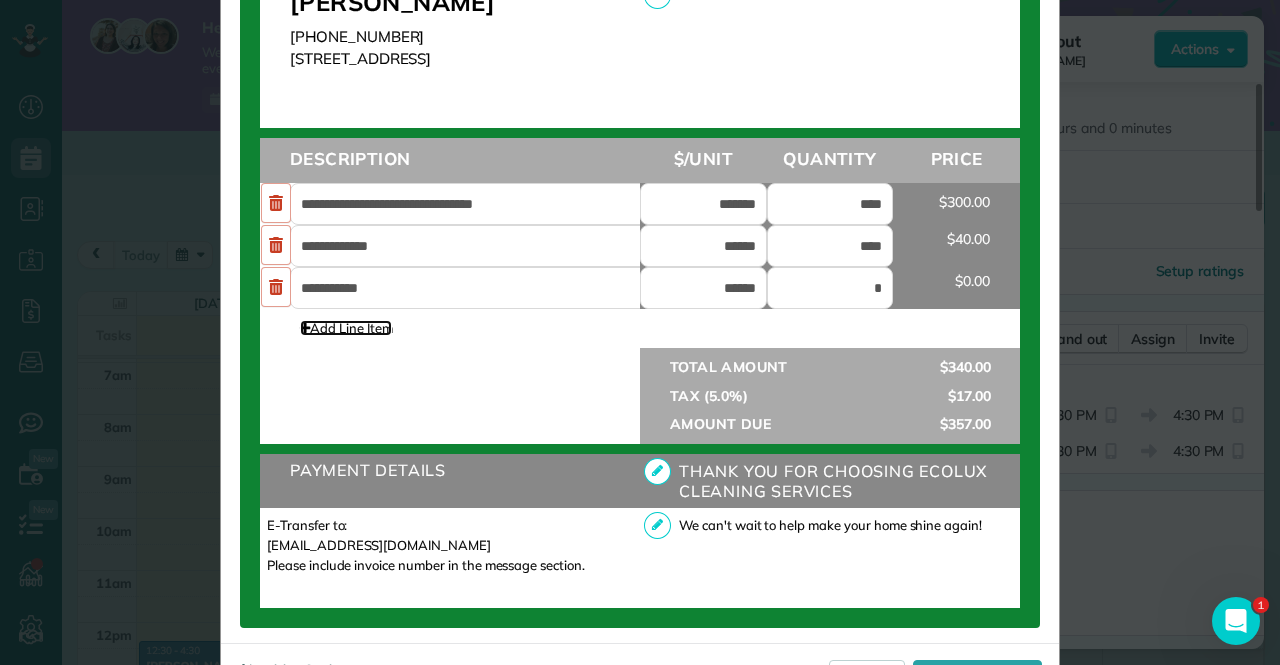 type on "****" 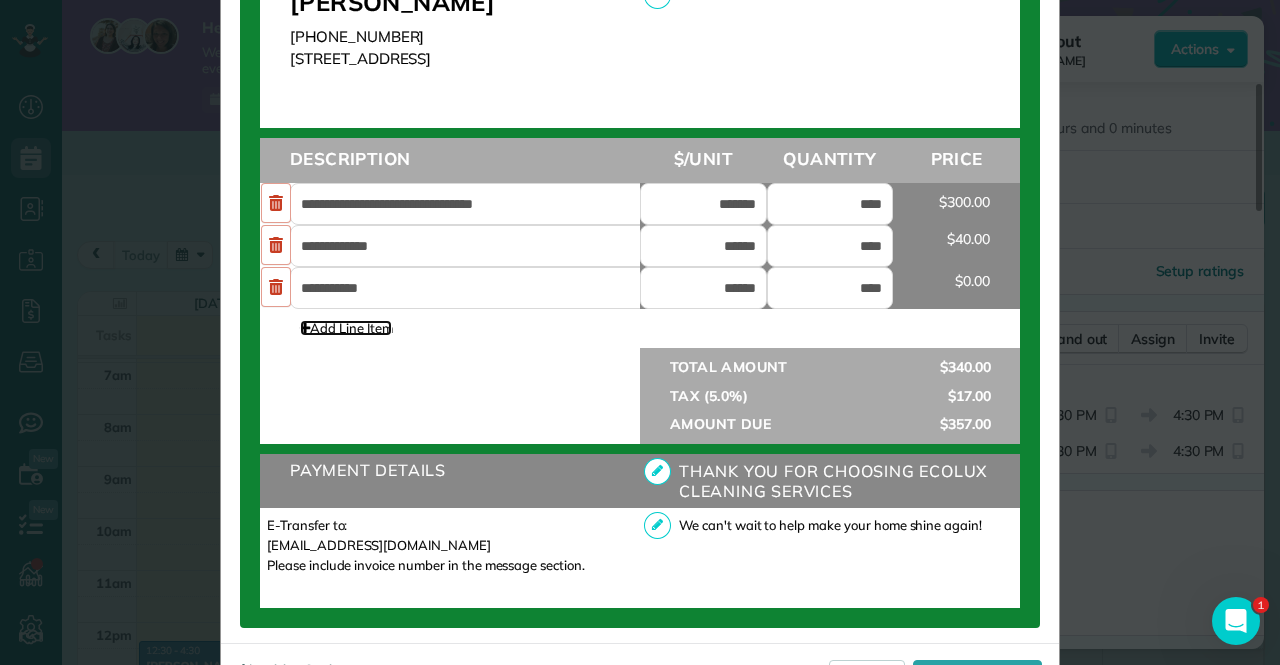 click at bounding box center [305, 328] 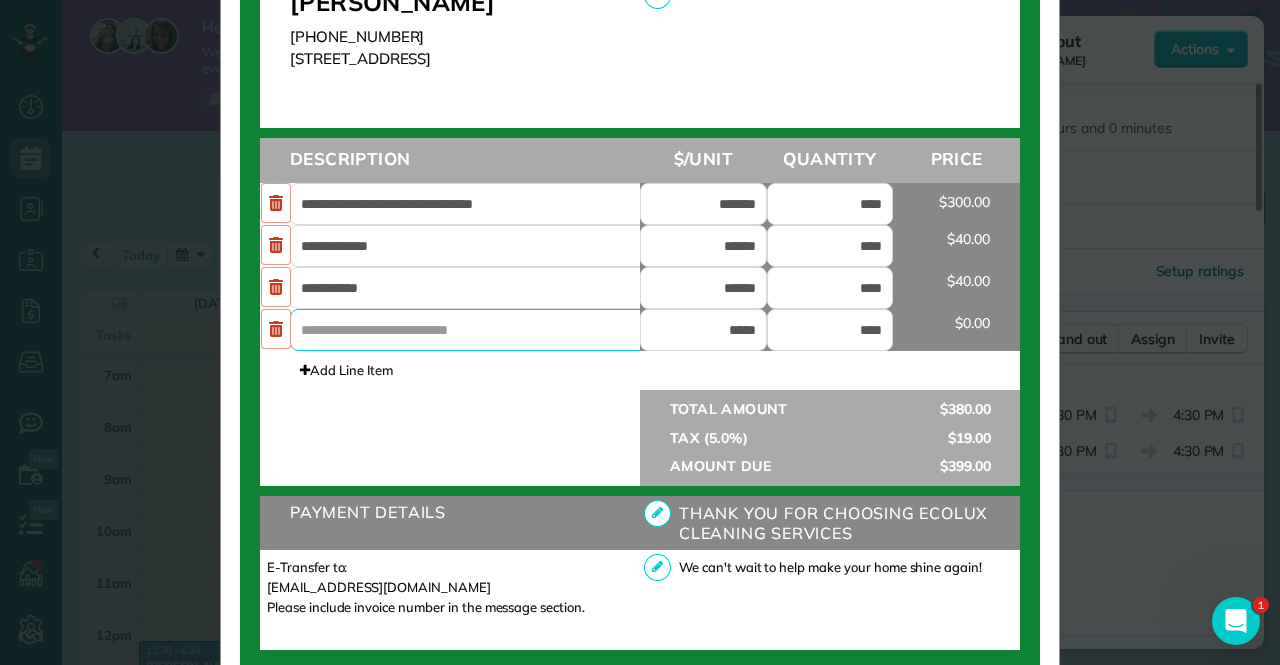click at bounding box center [480, 330] 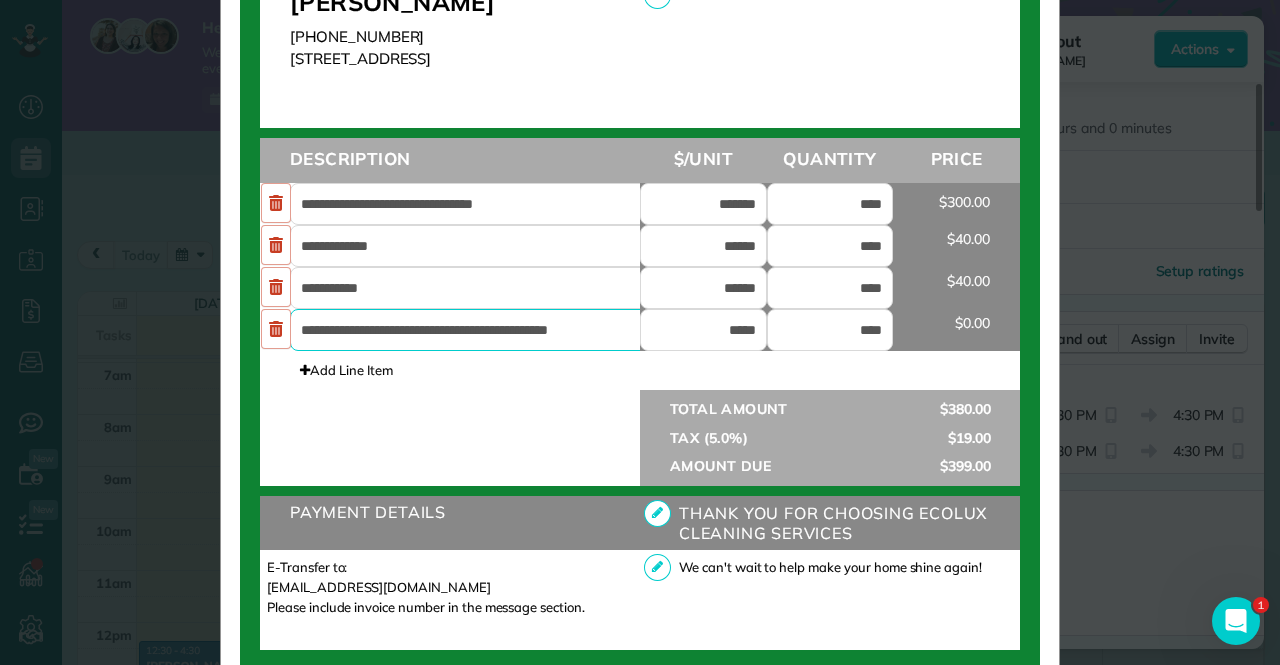 type on "**********" 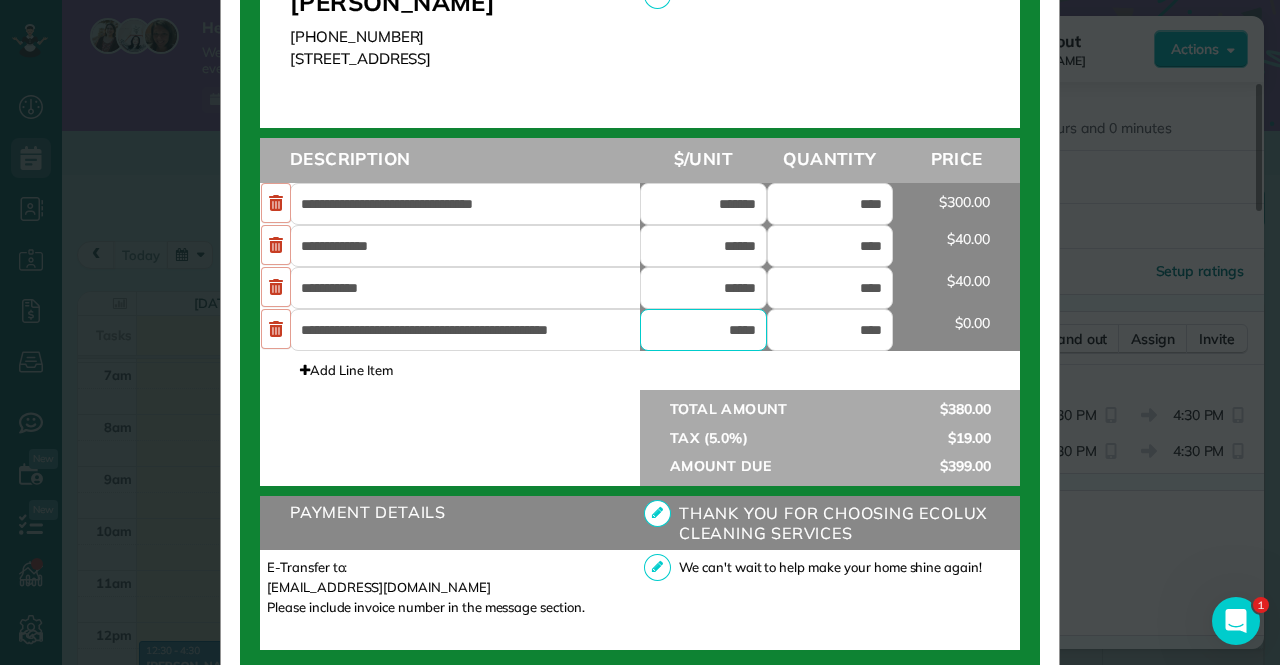 drag, startPoint x: 707, startPoint y: 330, endPoint x: 782, endPoint y: 327, distance: 75.059975 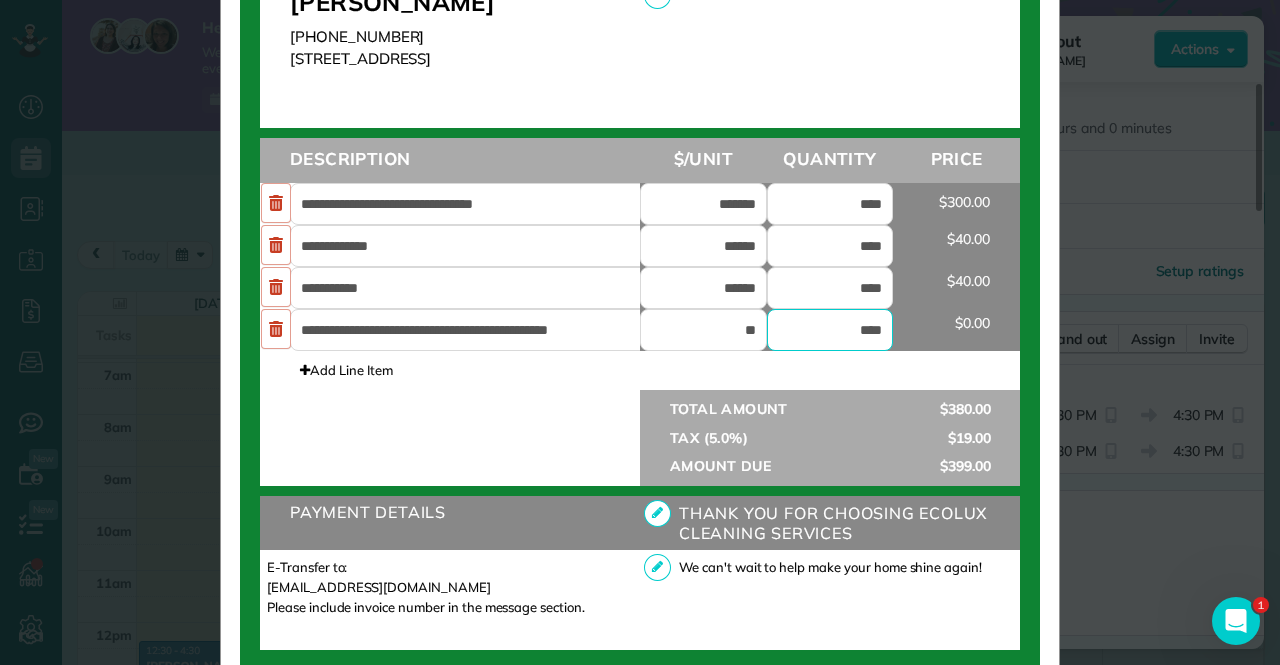 type on "******" 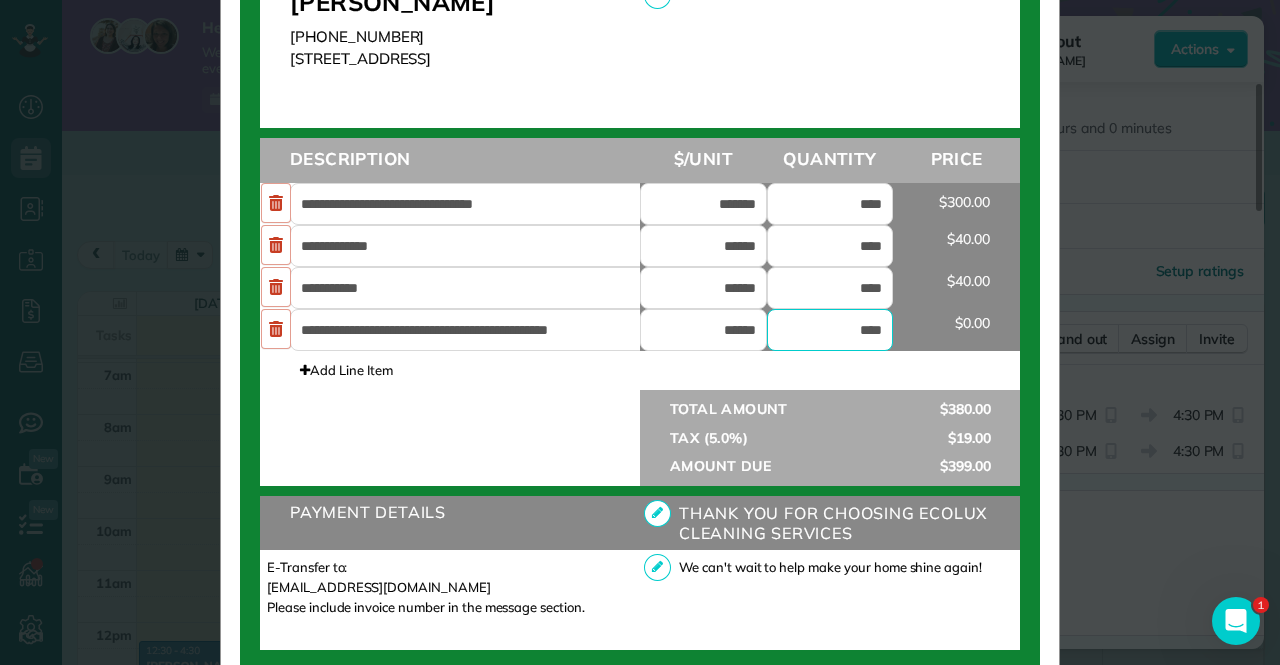 drag, startPoint x: 846, startPoint y: 335, endPoint x: 894, endPoint y: 341, distance: 48.373547 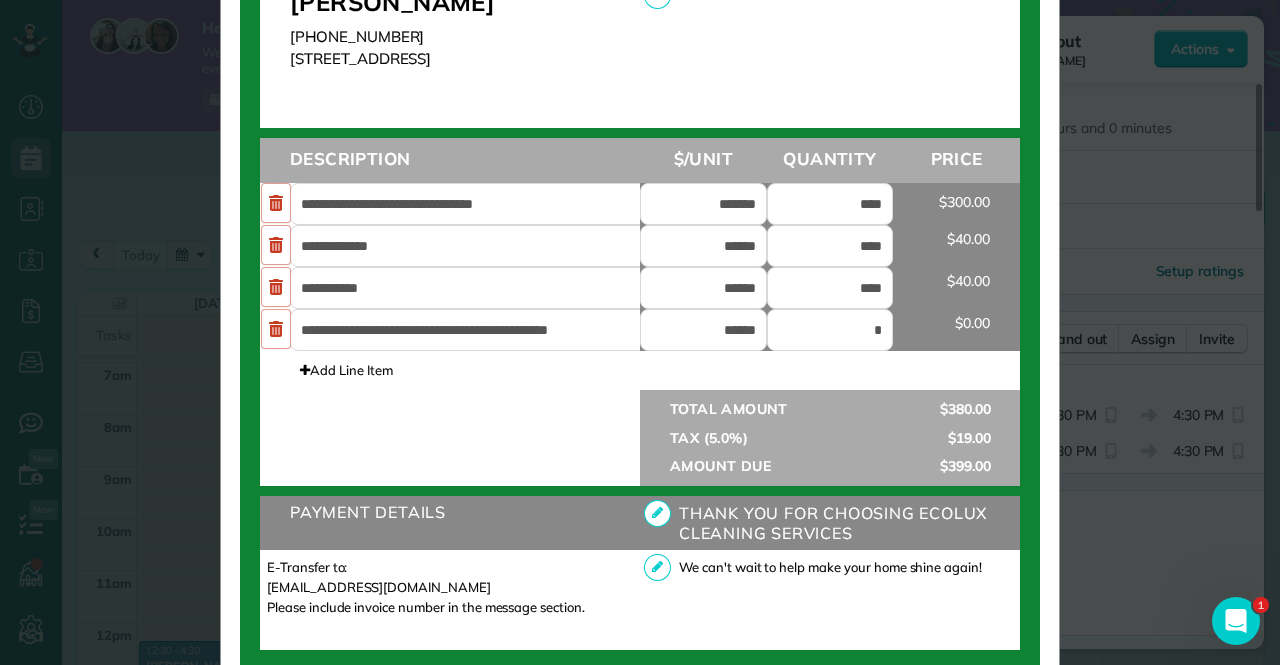 type on "****" 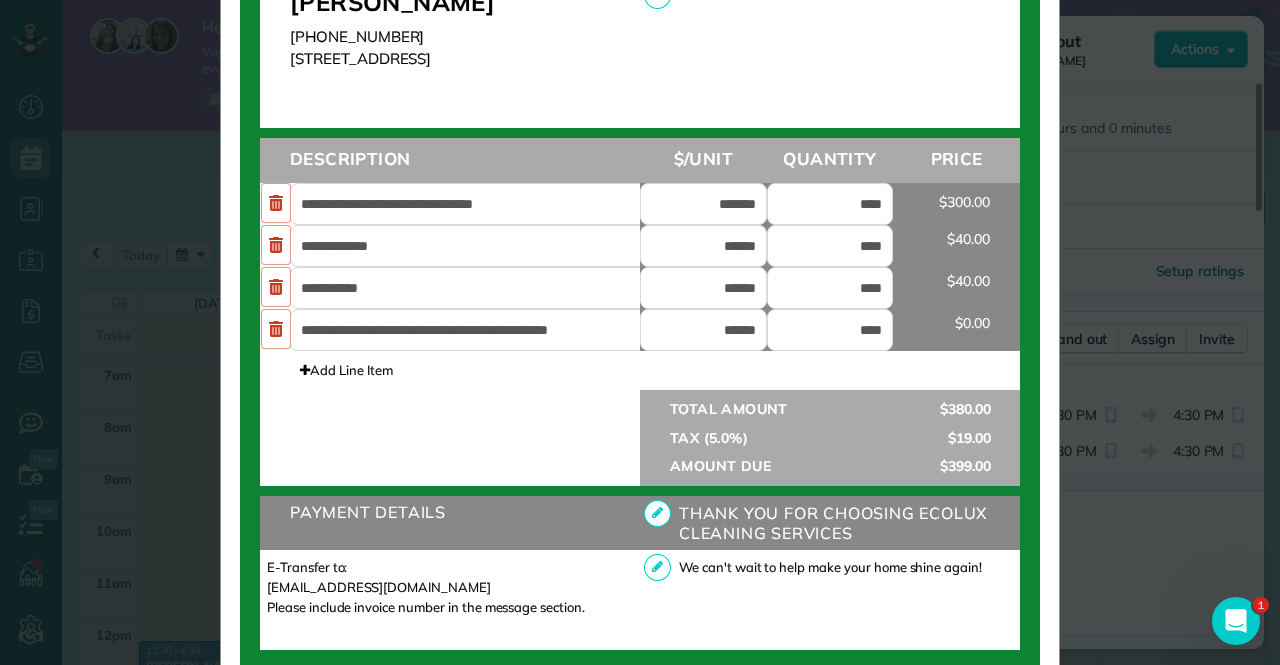 click at bounding box center (450, 438) 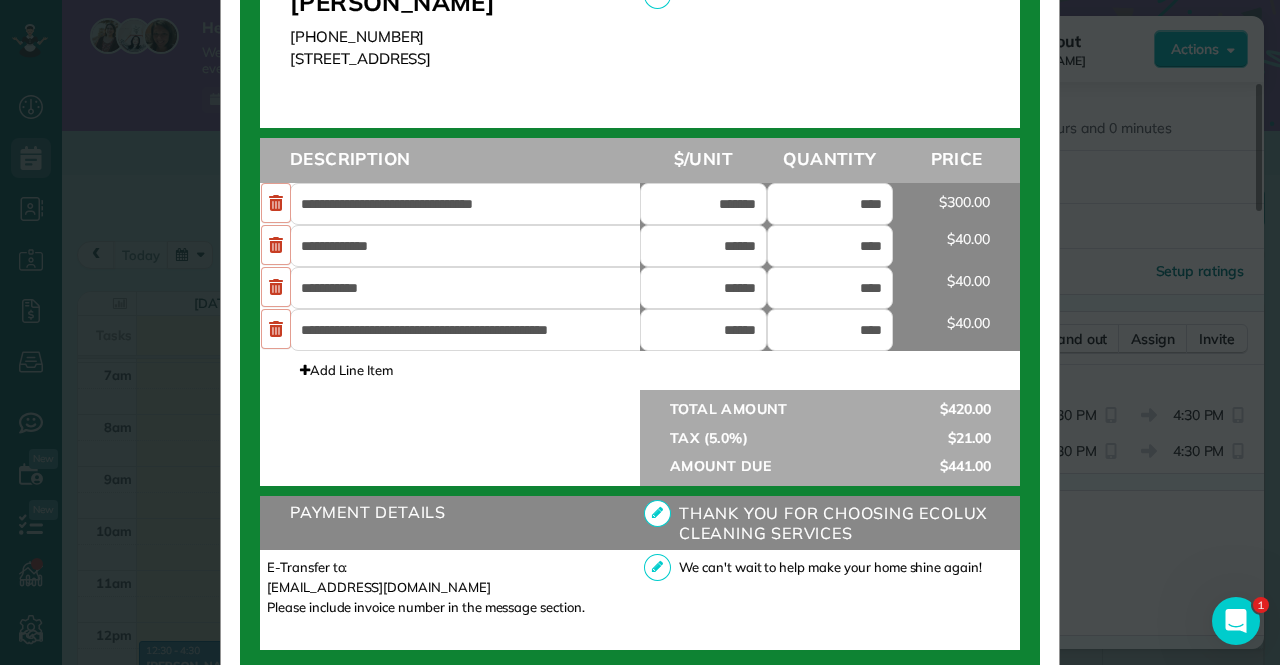 click on "E-Transfer to:
[EMAIL_ADDRESS][DOMAIN_NAME]
Please include invoice number in the message section." at bounding box center [431, 587] 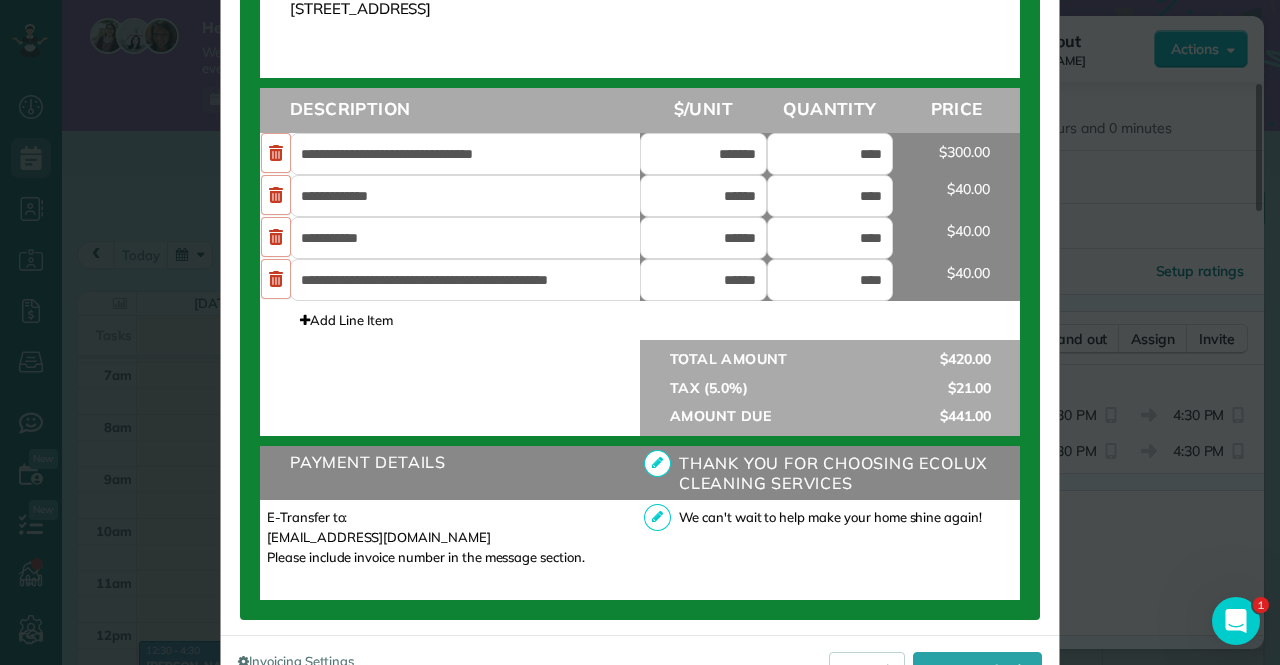 scroll, scrollTop: 660, scrollLeft: 0, axis: vertical 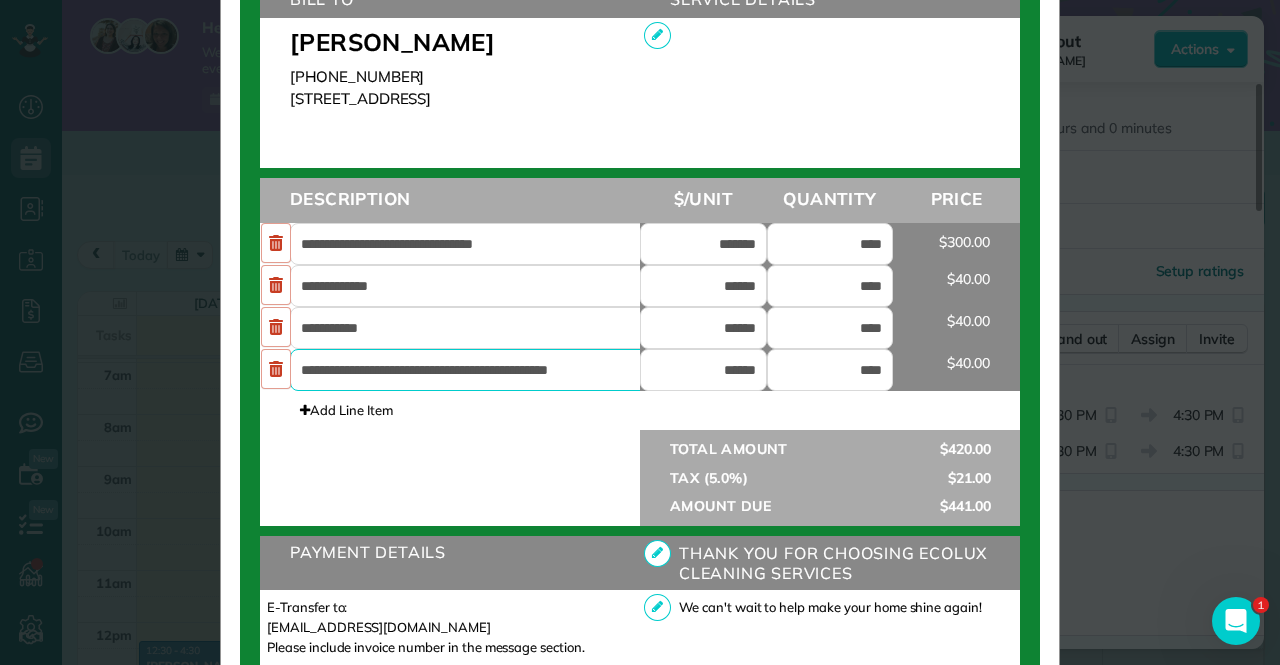 click on "**********" at bounding box center [480, 370] 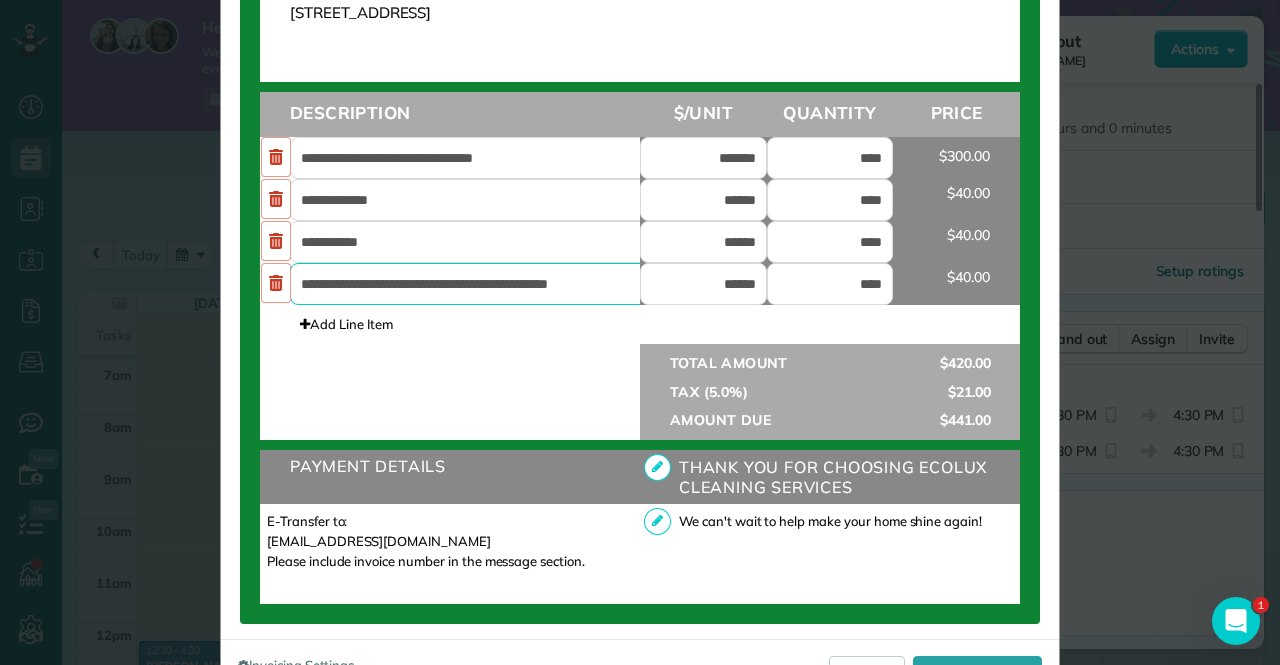 scroll, scrollTop: 860, scrollLeft: 0, axis: vertical 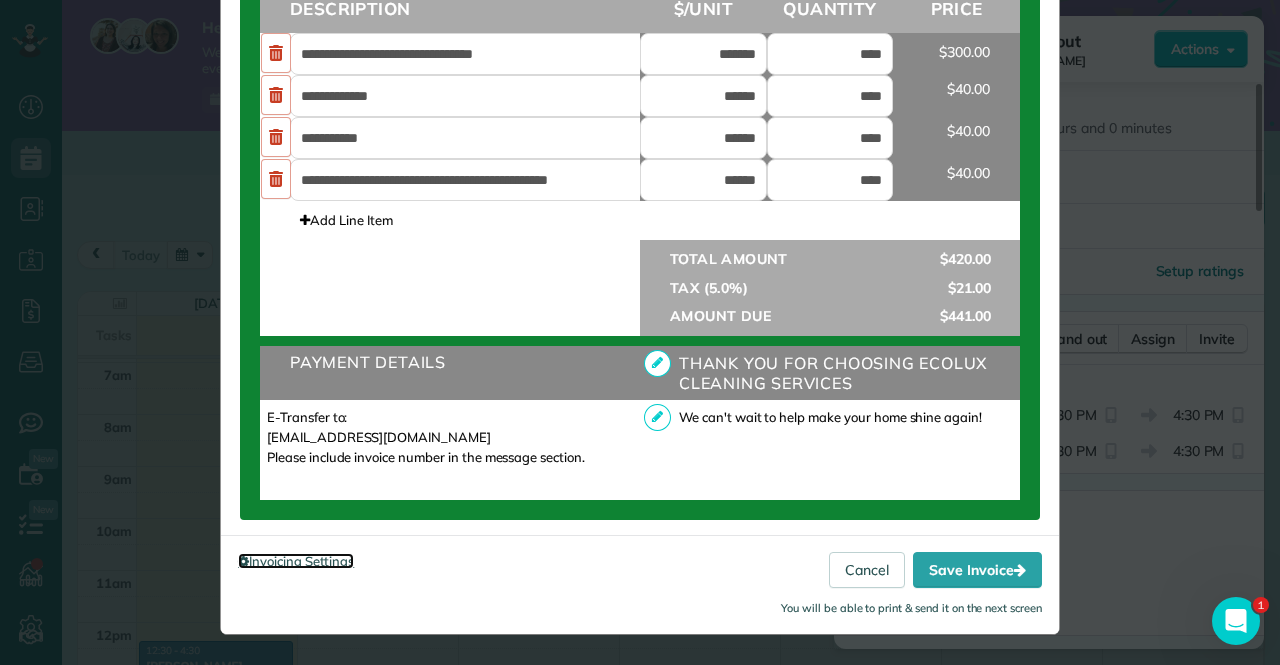 click on "Invoicing Settings" at bounding box center (296, 561) 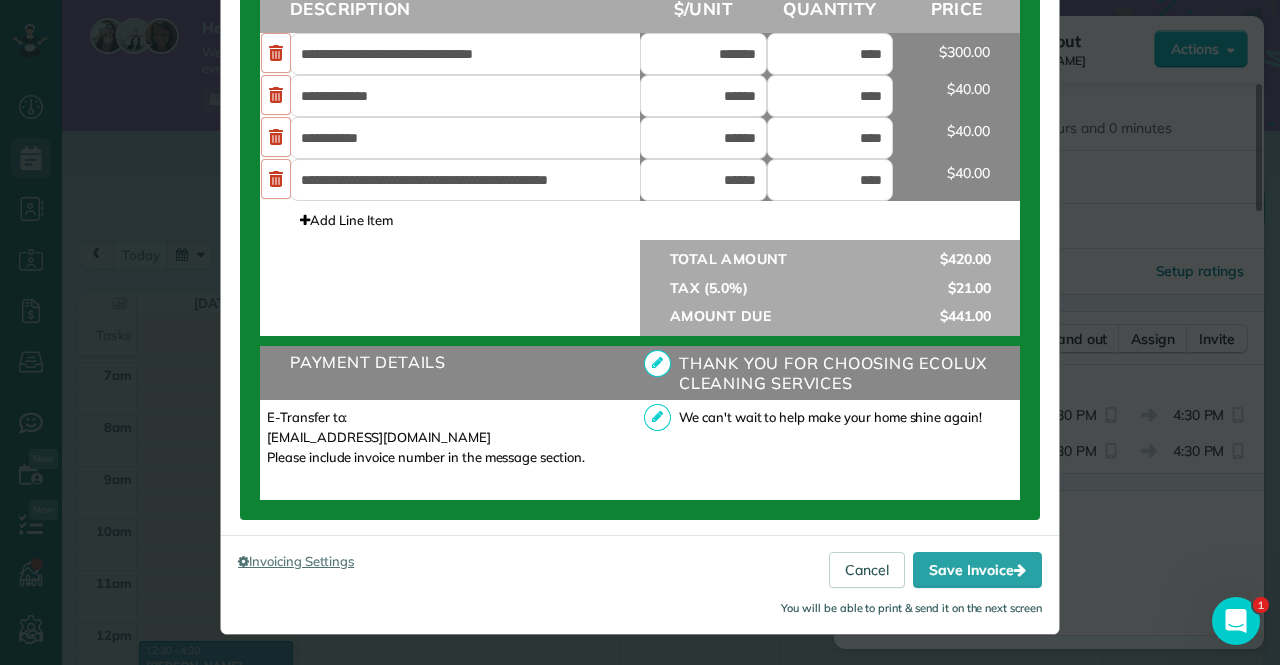 click on "E-Transfer to:
[EMAIL_ADDRESS][DOMAIN_NAME]
Please include invoice number in the message section." at bounding box center (431, 437) 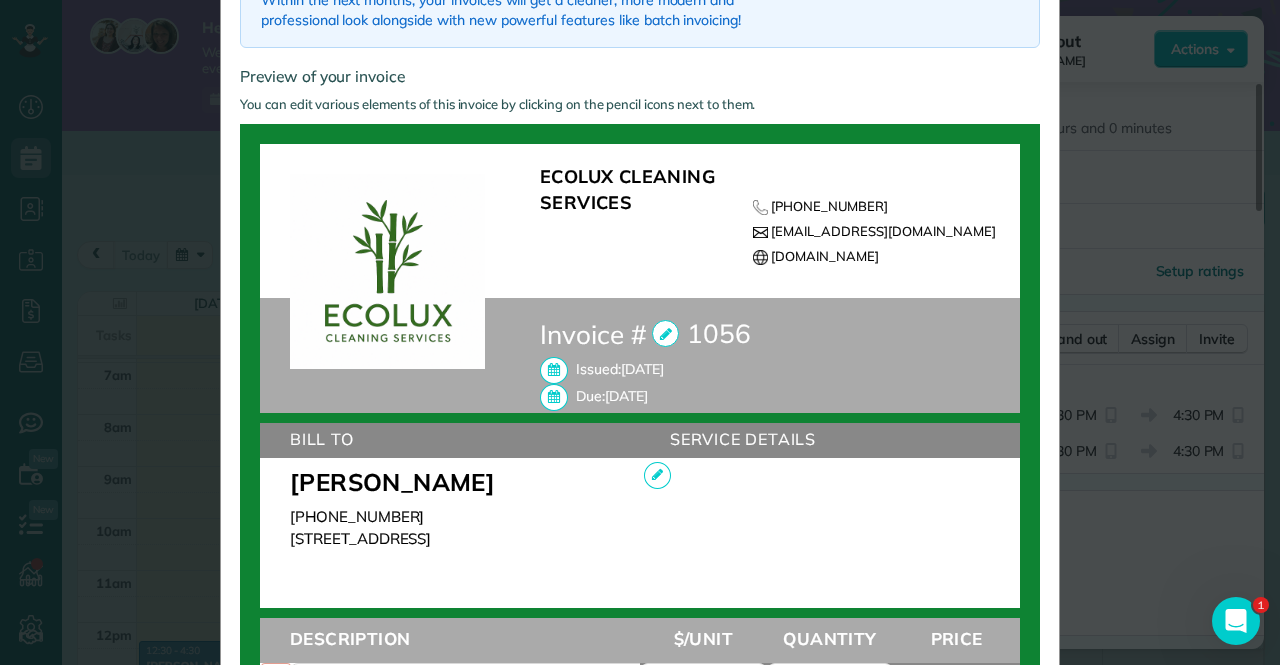 scroll, scrollTop: 0, scrollLeft: 0, axis: both 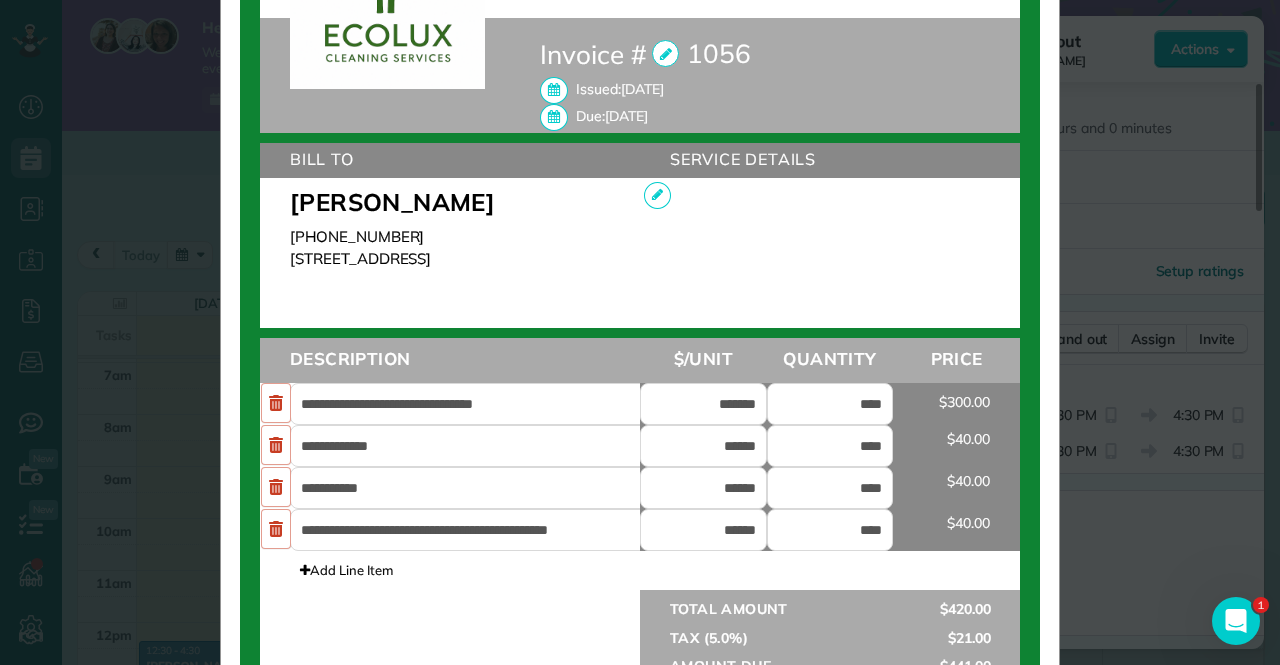 click at bounding box center [450, 607] 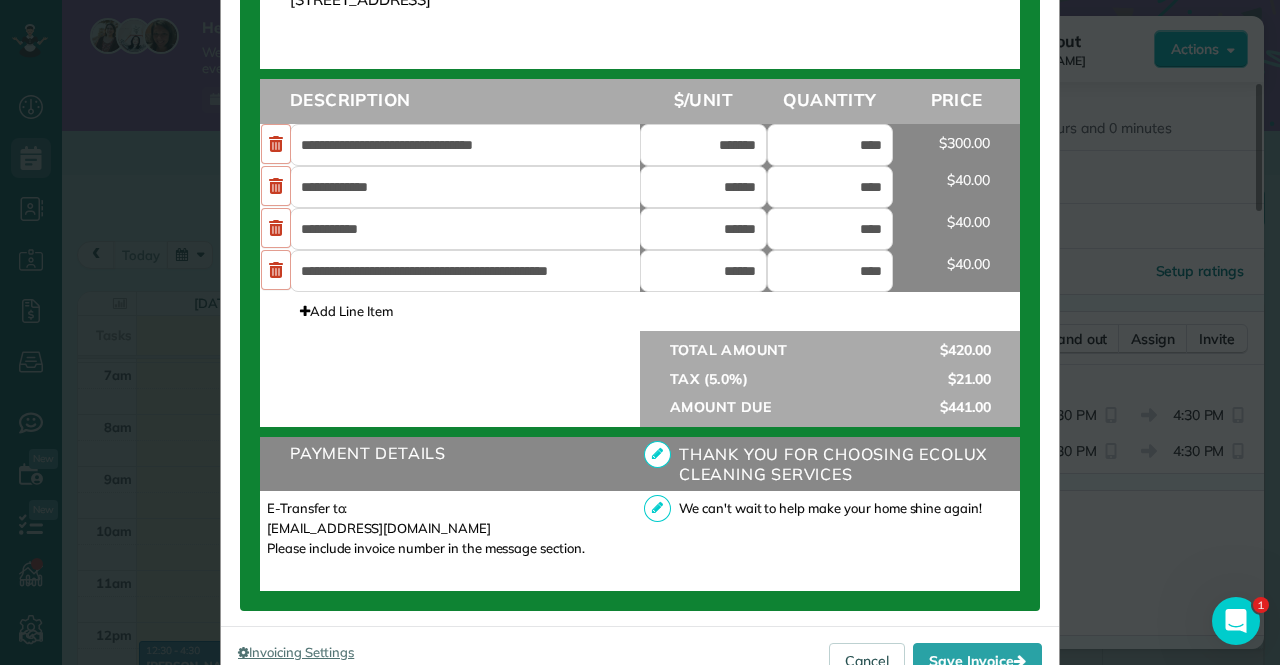 scroll, scrollTop: 860, scrollLeft: 0, axis: vertical 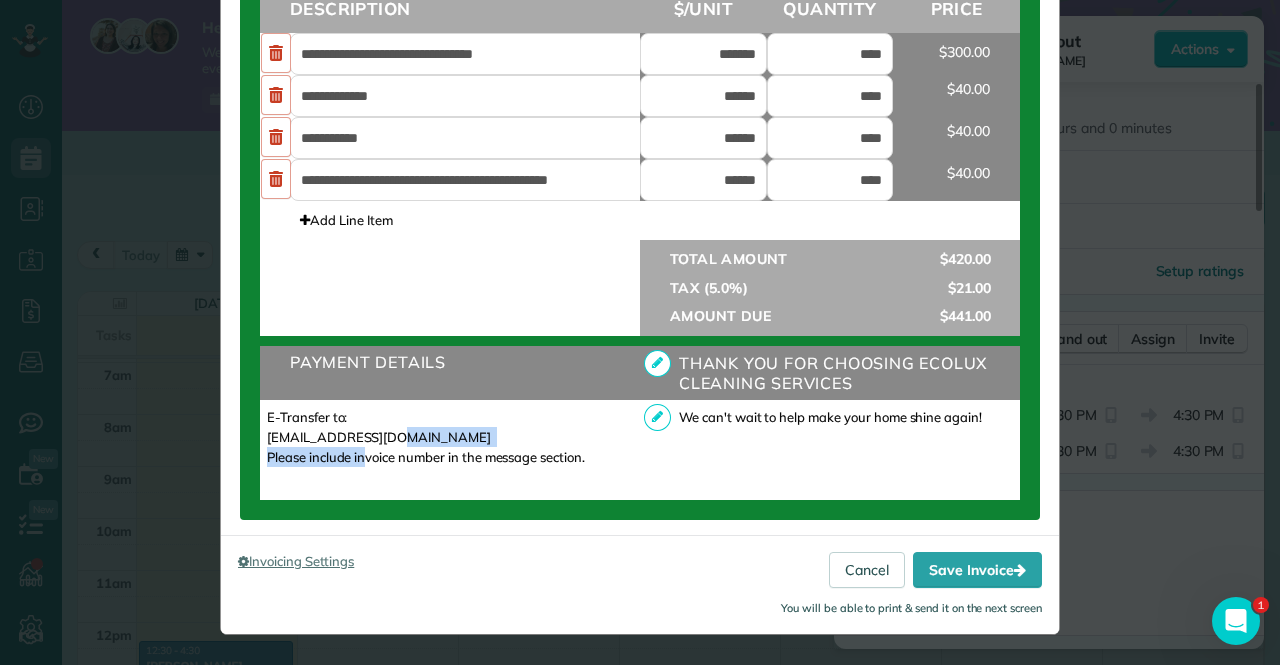 click on "E-Transfer to:
[EMAIL_ADDRESS][DOMAIN_NAME]
Please include invoice number in the message section." at bounding box center [431, 437] 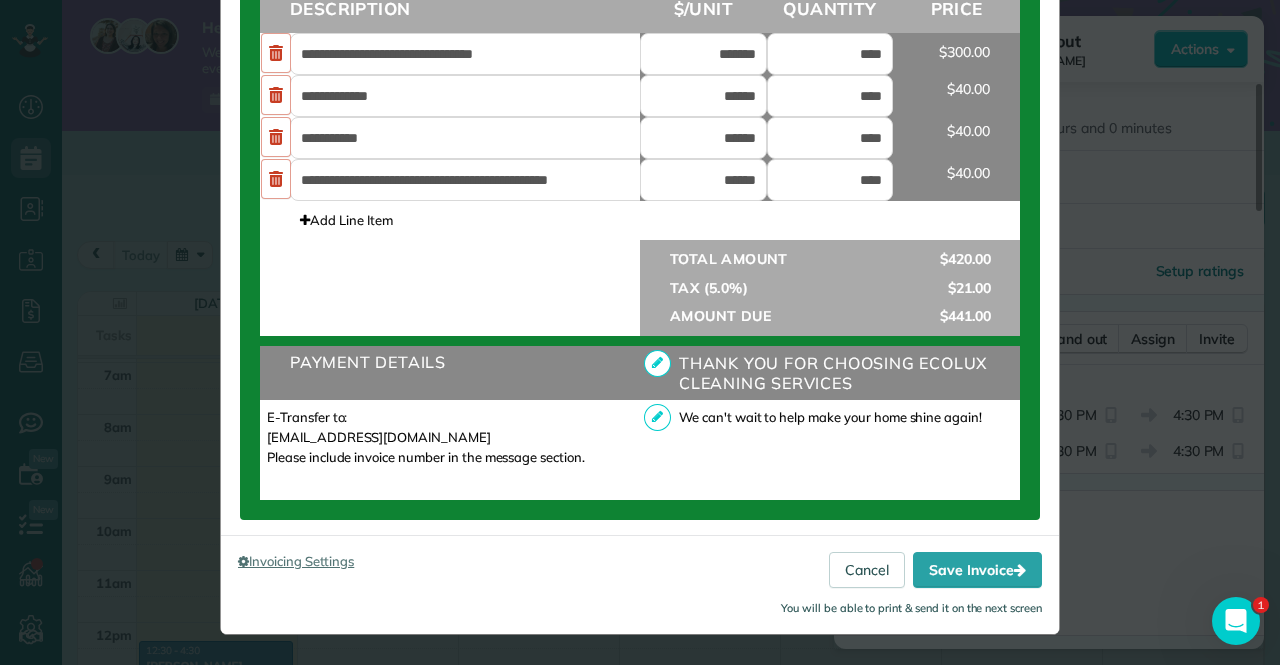 click on "E-Transfer to:
[EMAIL_ADDRESS][DOMAIN_NAME]
Please include invoice number in the message section." at bounding box center (431, 437) 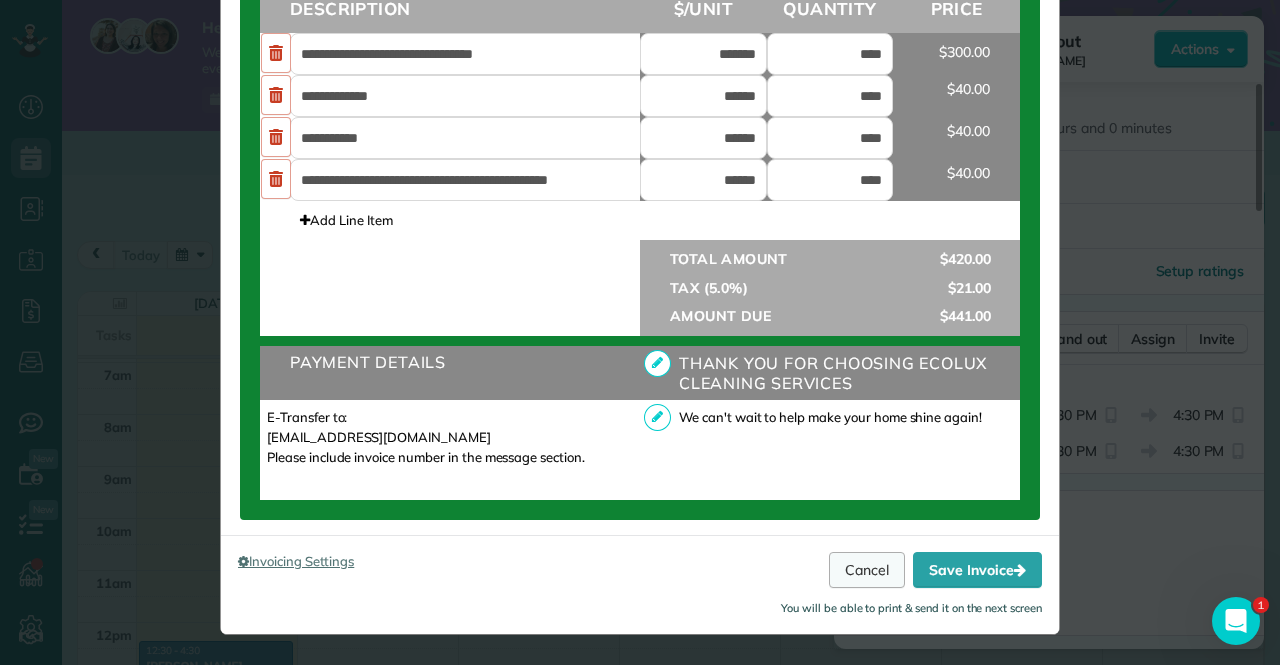 click on "Cancel" at bounding box center [867, 570] 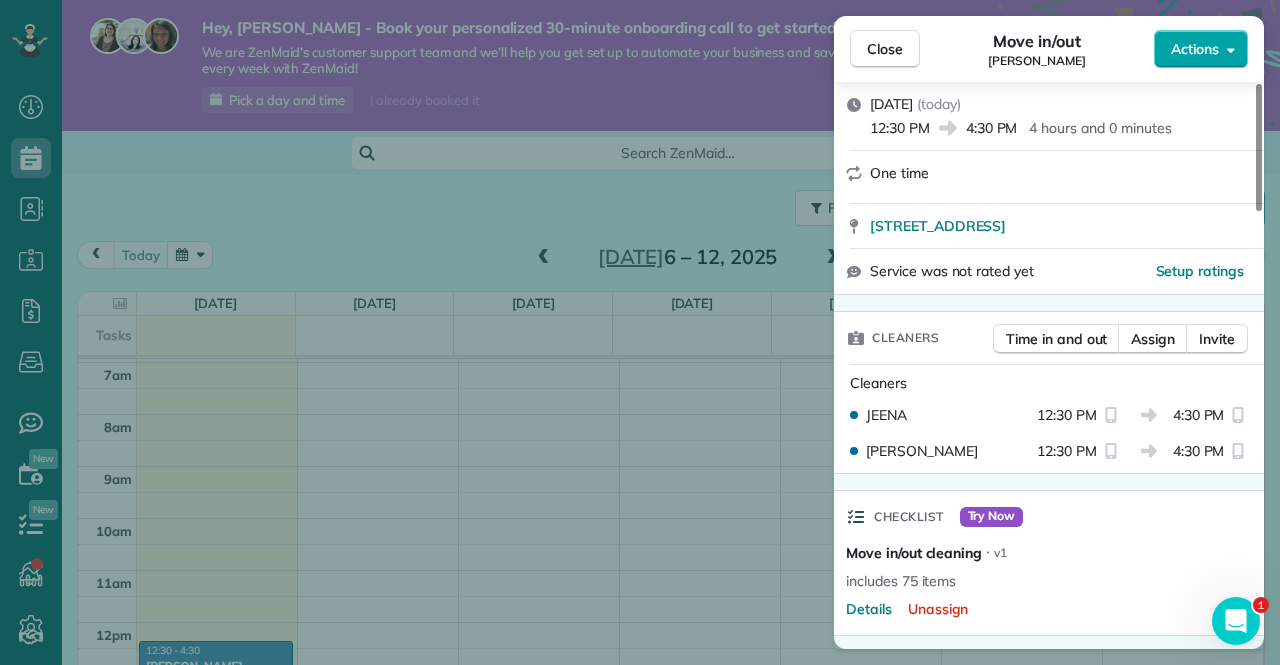 click 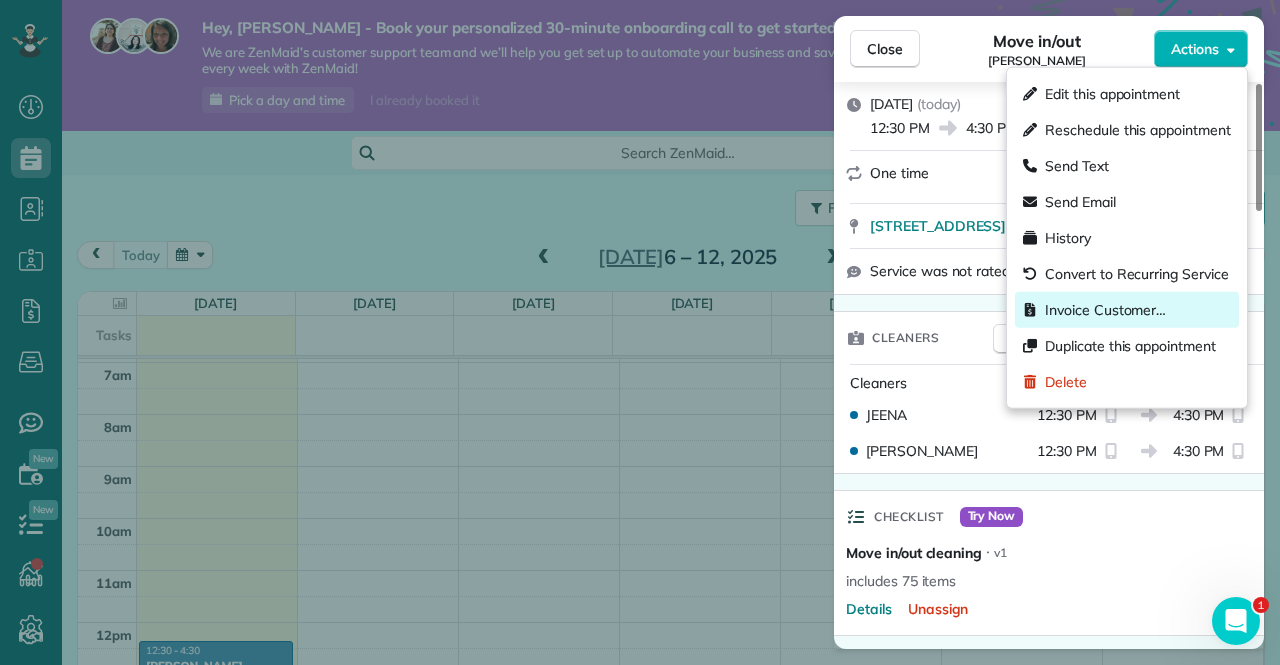 click on "Invoice Customer…" at bounding box center [1105, 310] 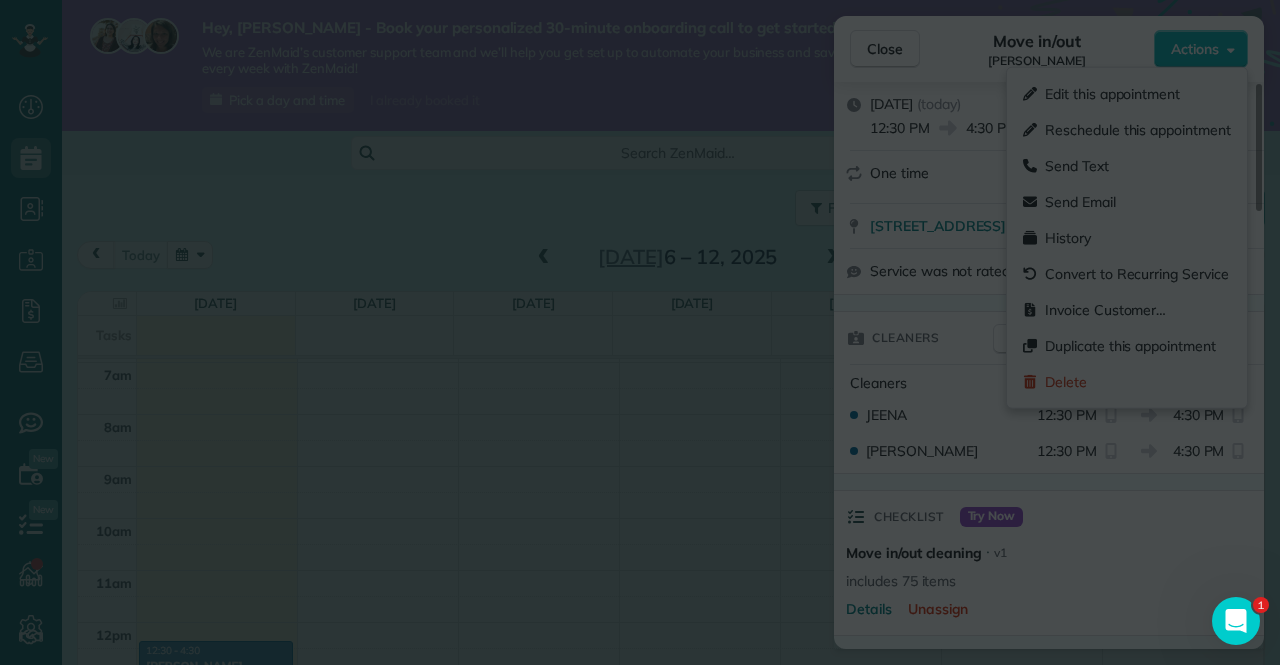 scroll, scrollTop: 0, scrollLeft: 0, axis: both 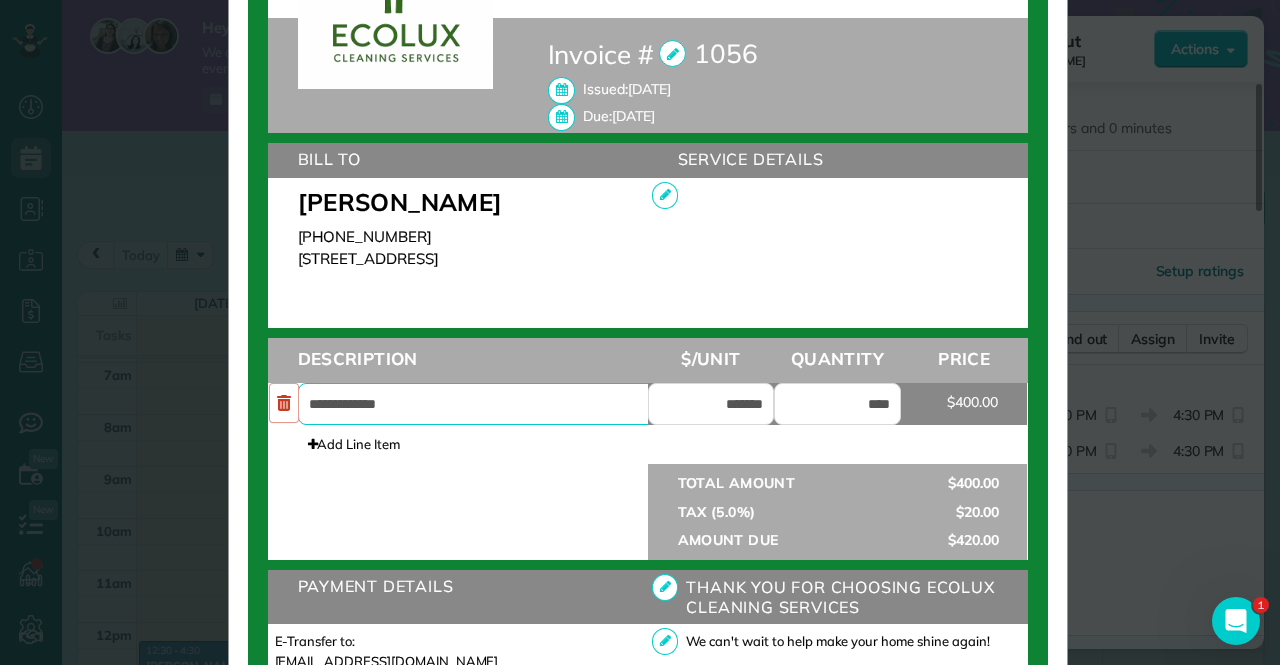 click on "**********" at bounding box center [488, 404] 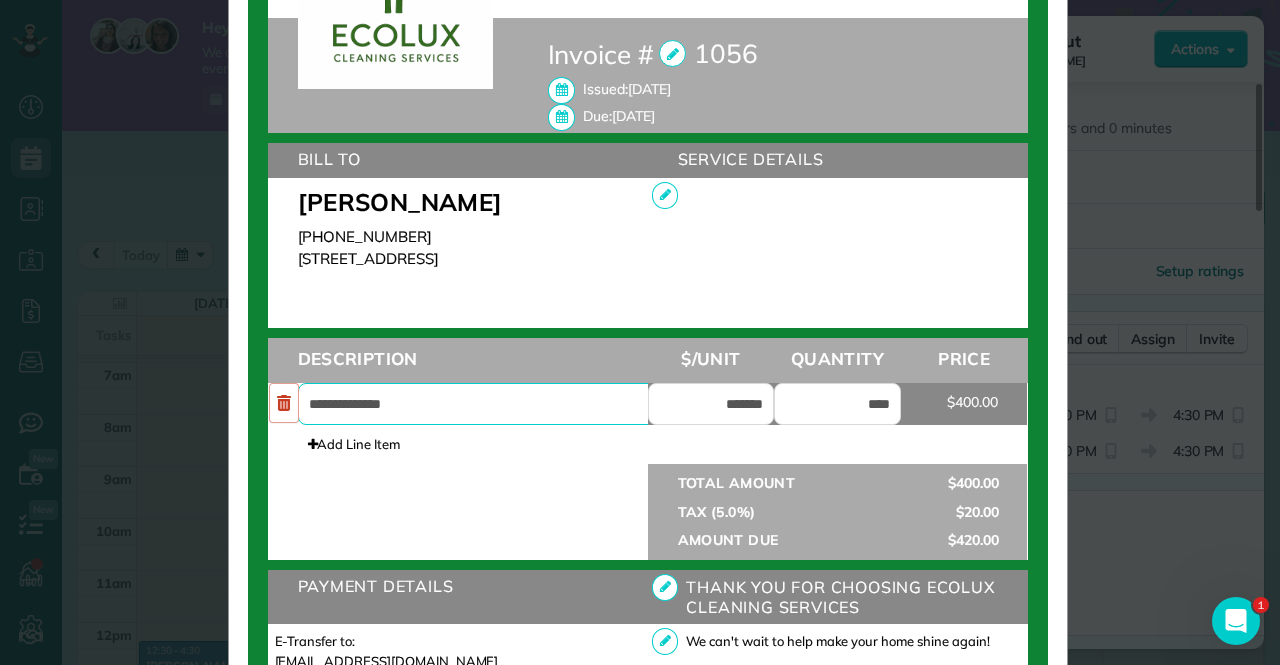 drag, startPoint x: 432, startPoint y: 403, endPoint x: 59, endPoint y: 385, distance: 373.43405 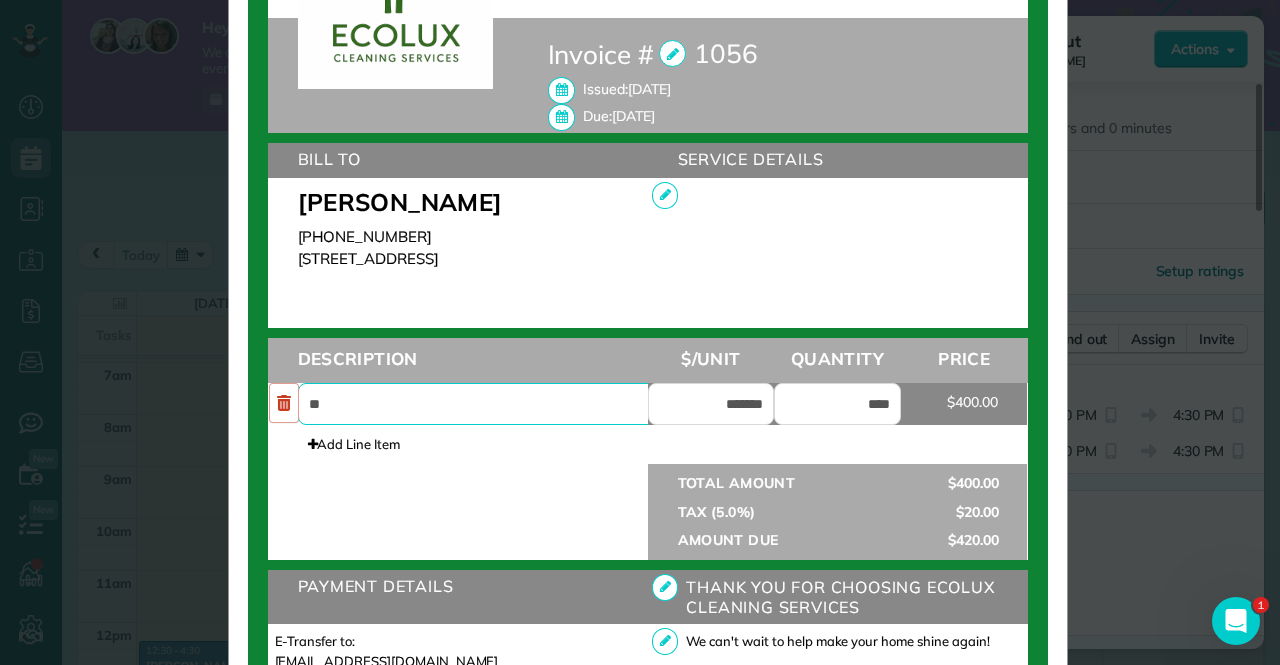 type on "**********" 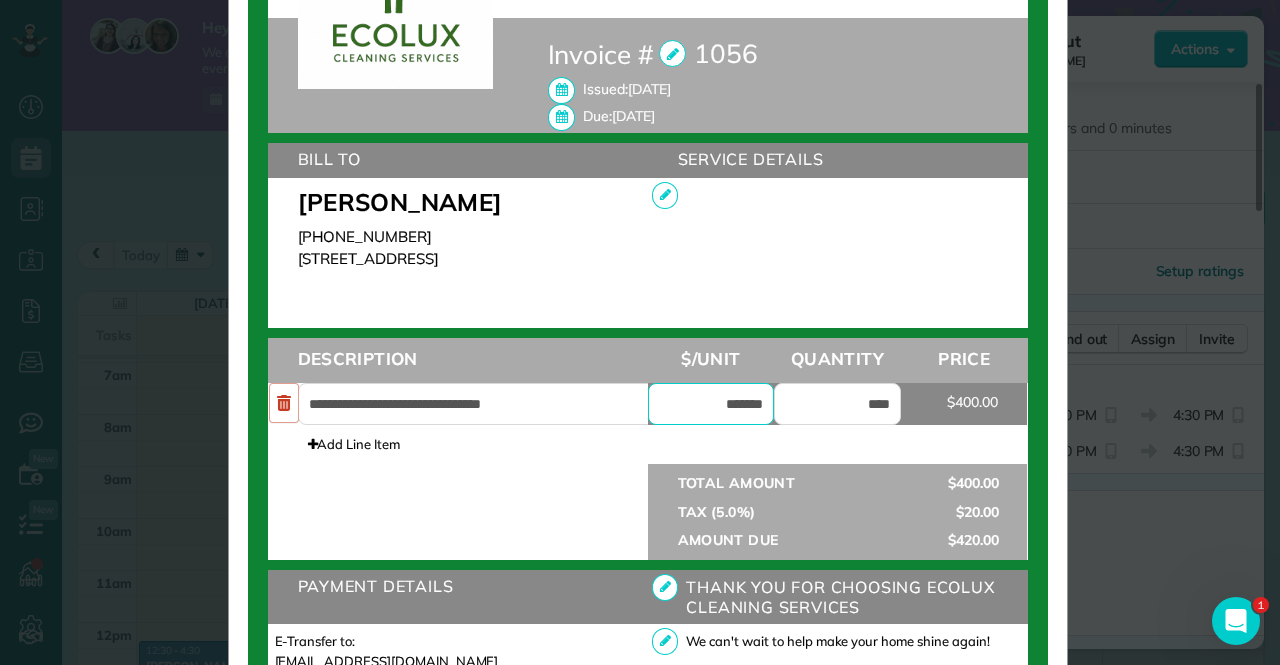 drag, startPoint x: 709, startPoint y: 403, endPoint x: 844, endPoint y: 415, distance: 135.53229 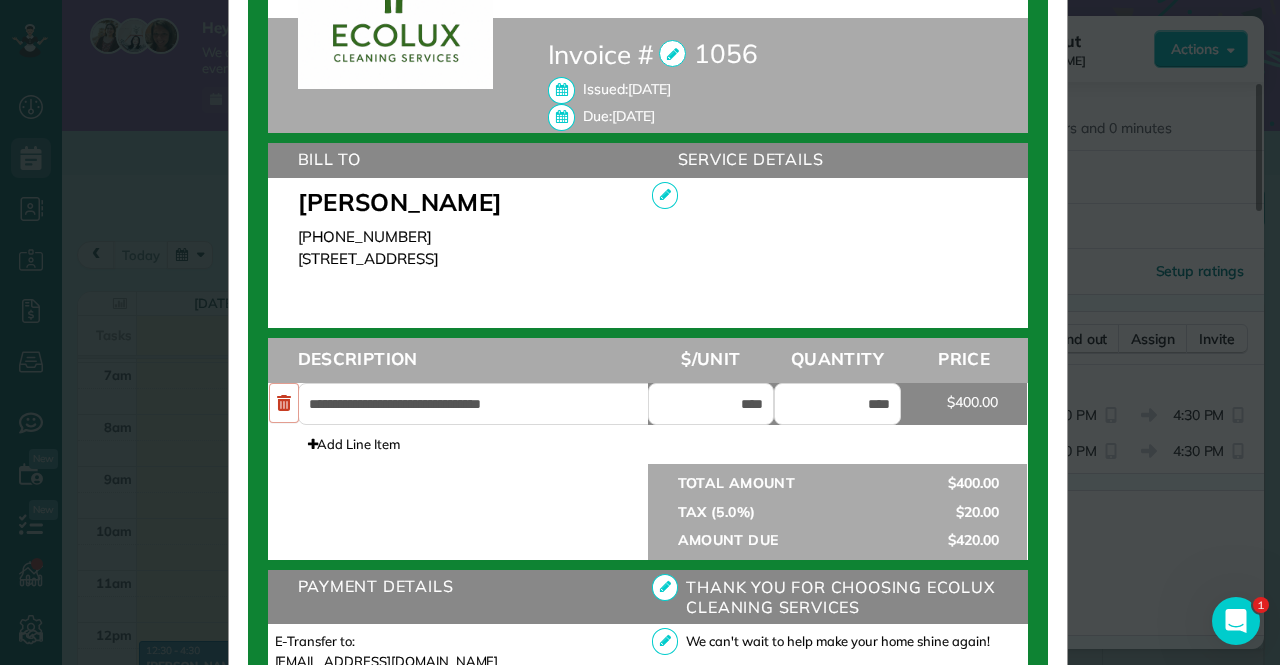 type on "*******" 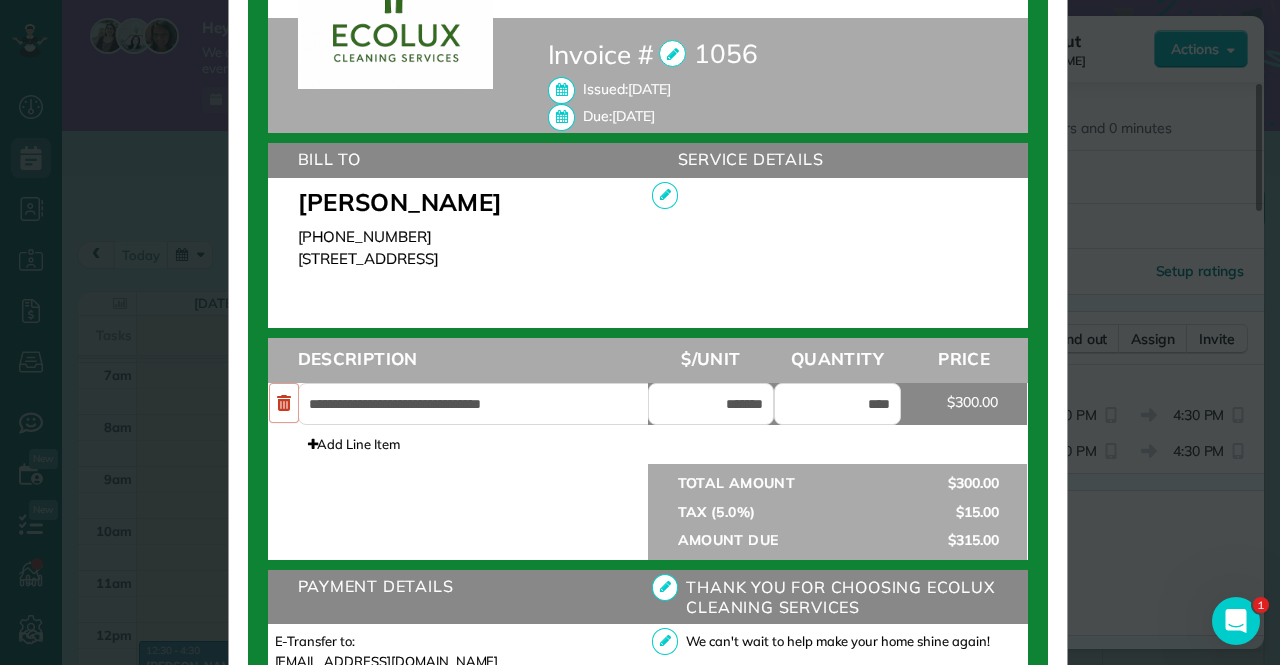 click at bounding box center [458, 512] 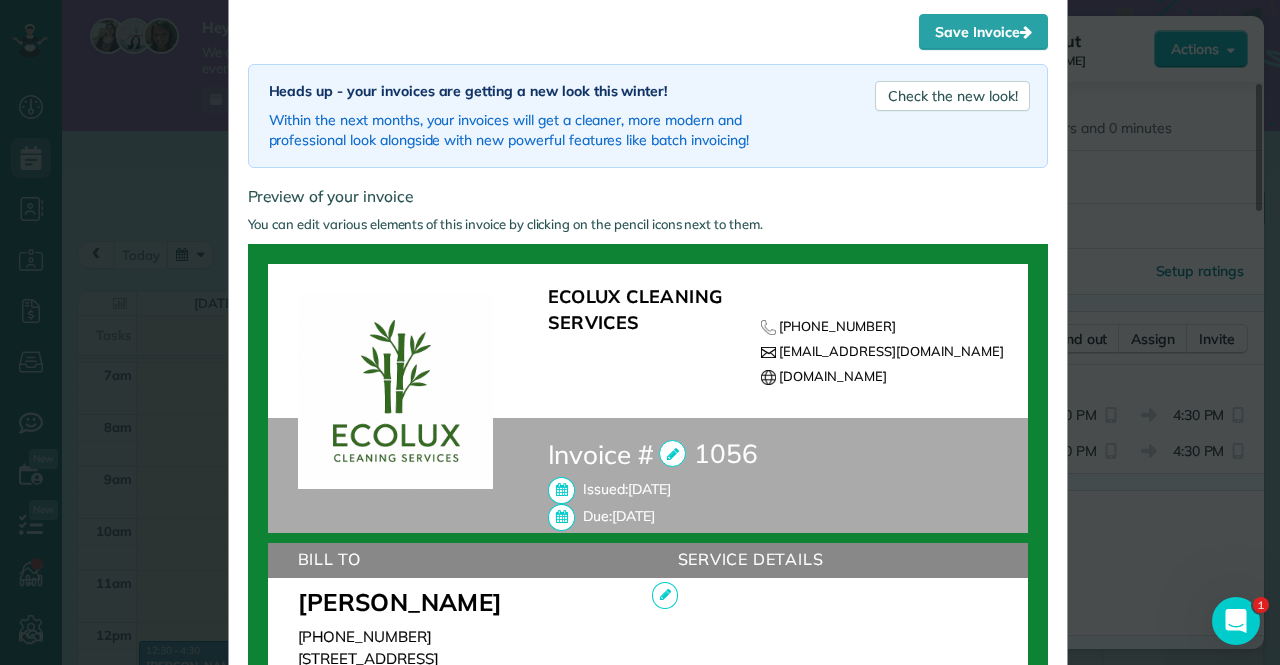 scroll, scrollTop: 500, scrollLeft: 0, axis: vertical 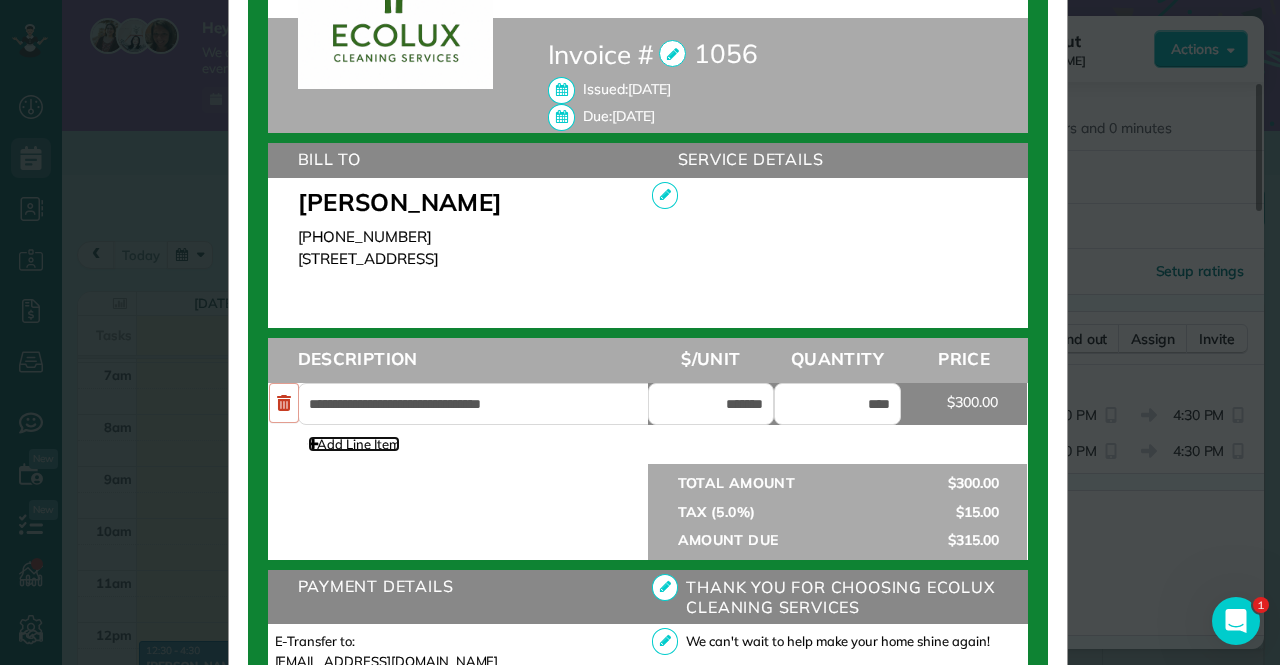 click at bounding box center (313, 444) 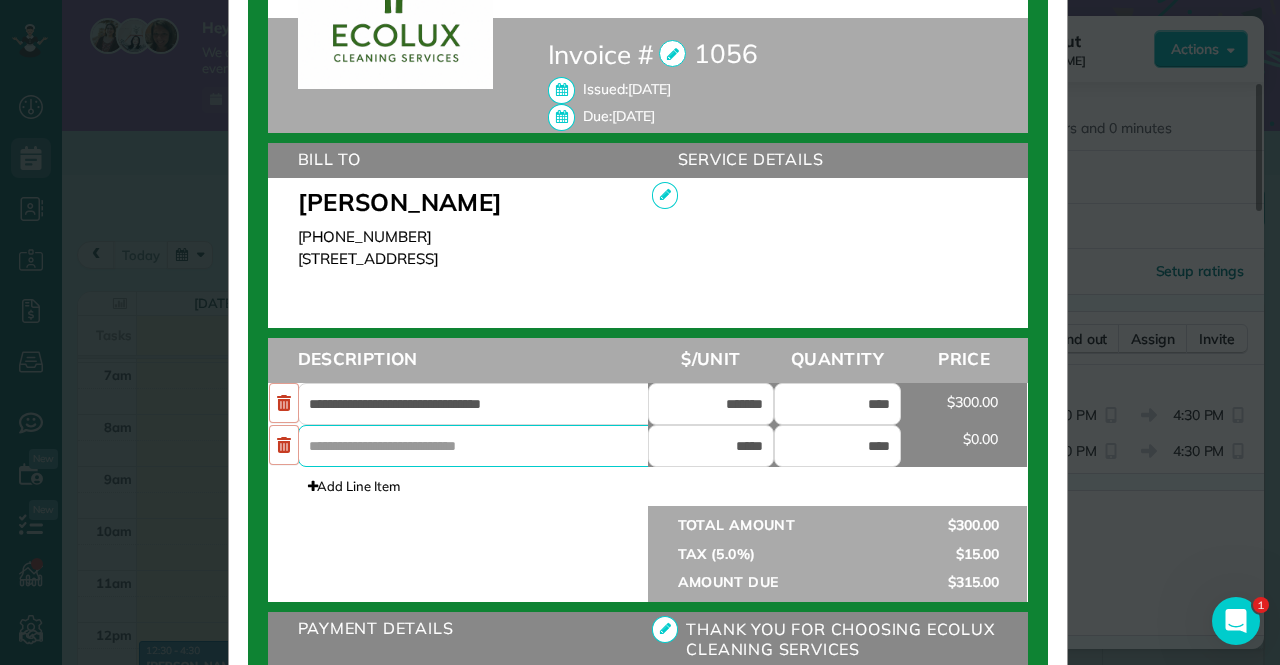 click at bounding box center [488, 446] 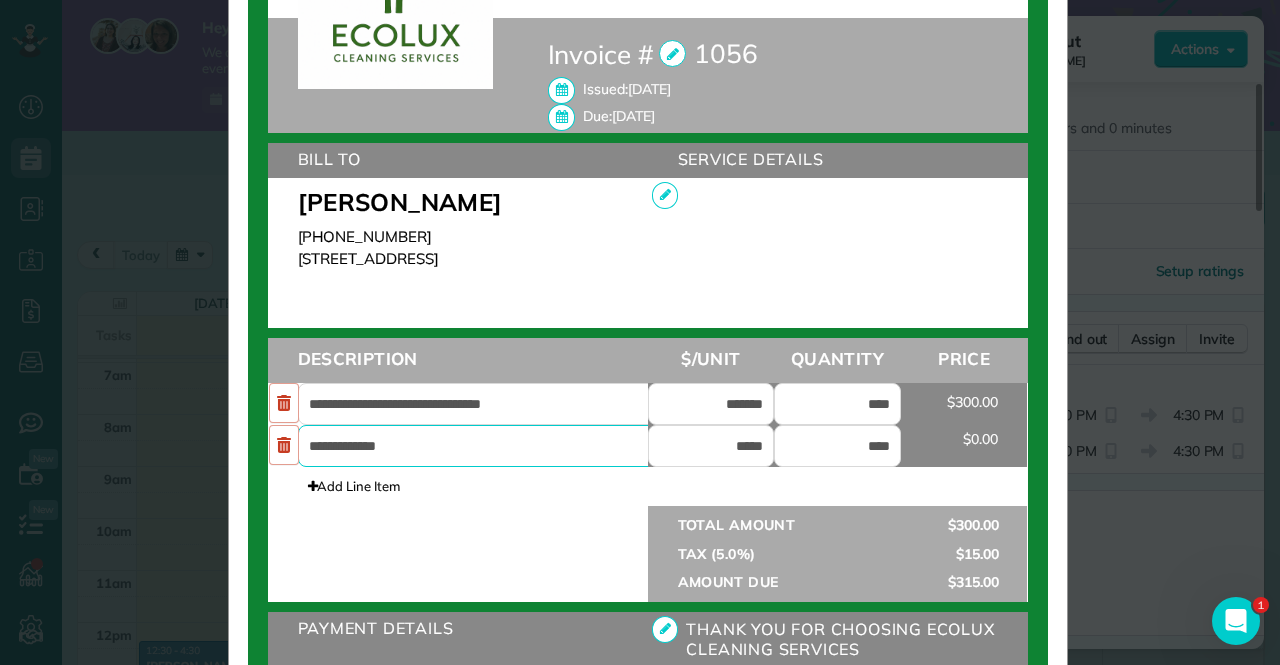 type on "**********" 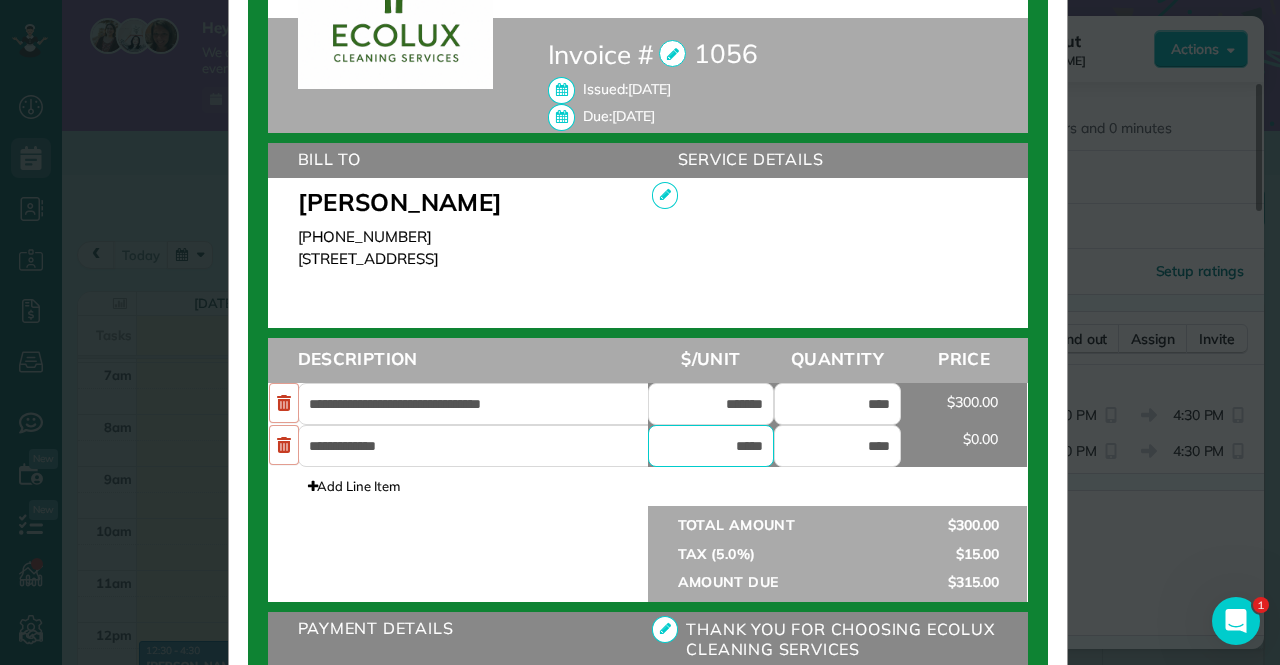 drag, startPoint x: 724, startPoint y: 450, endPoint x: 770, endPoint y: 447, distance: 46.09772 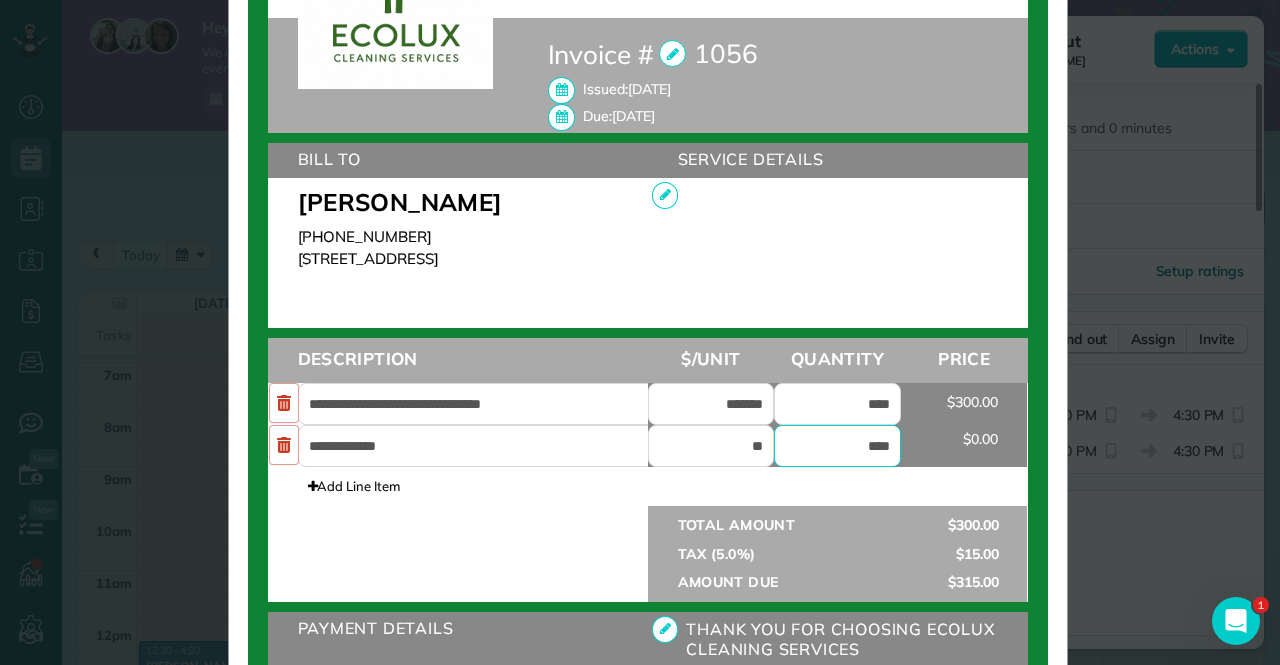 type on "******" 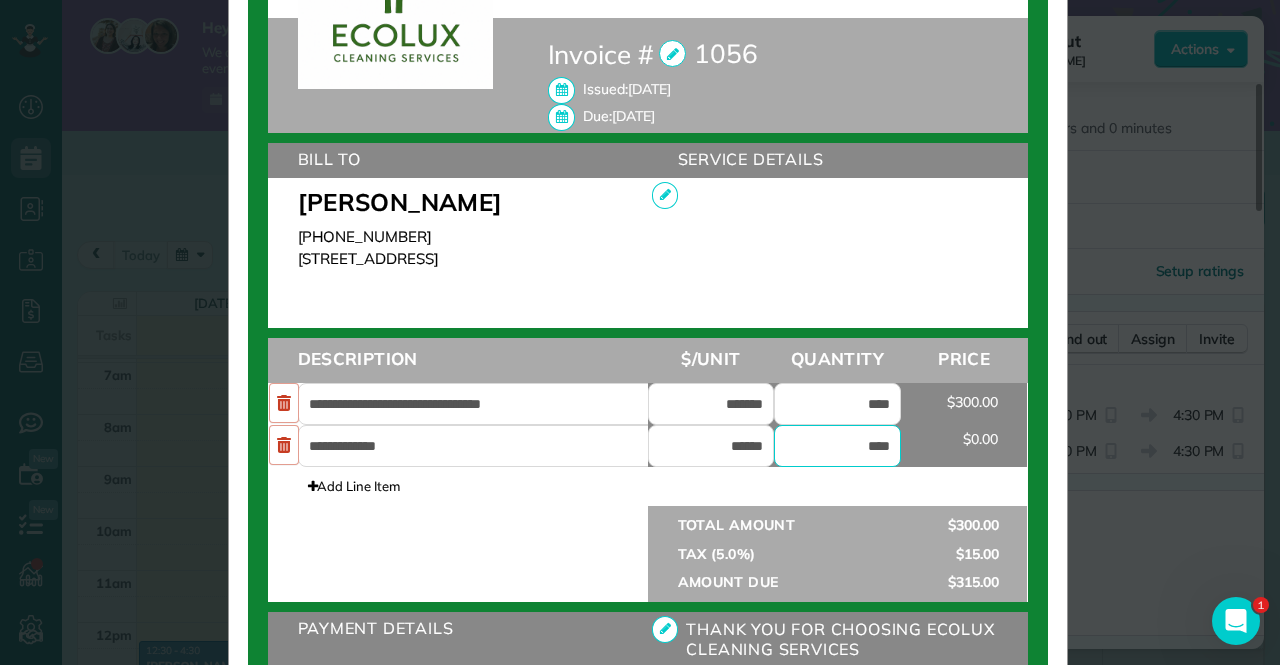 drag, startPoint x: 850, startPoint y: 444, endPoint x: 906, endPoint y: 445, distance: 56.008926 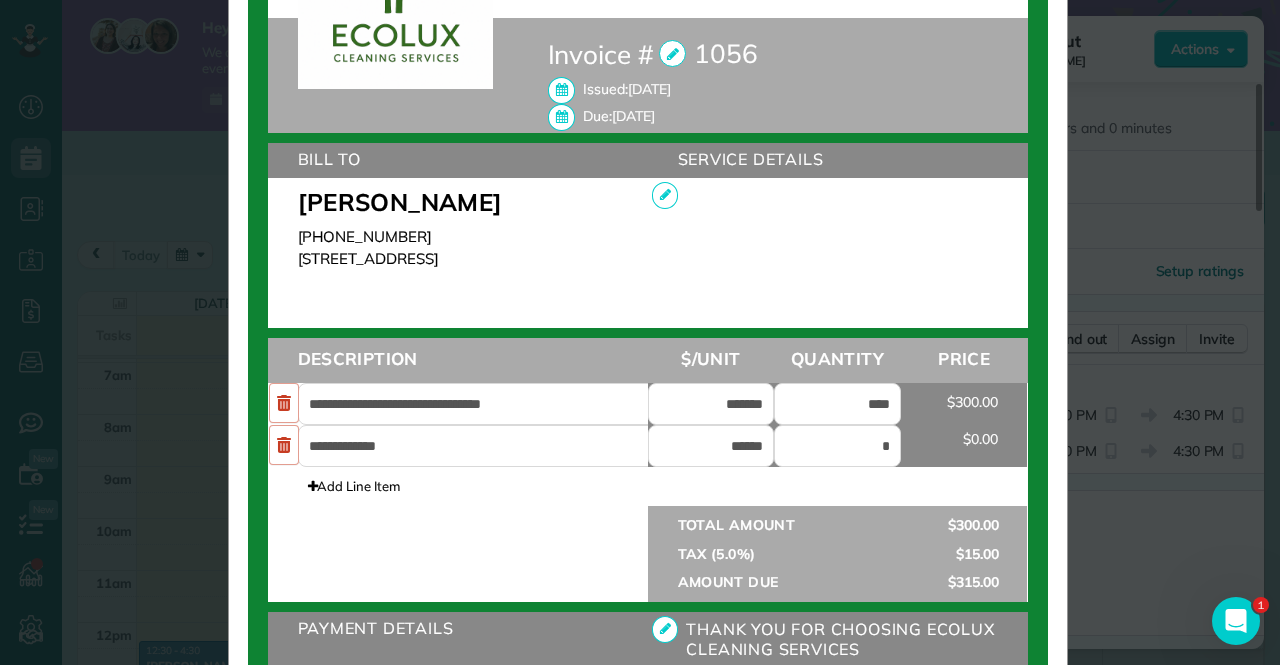 type on "****" 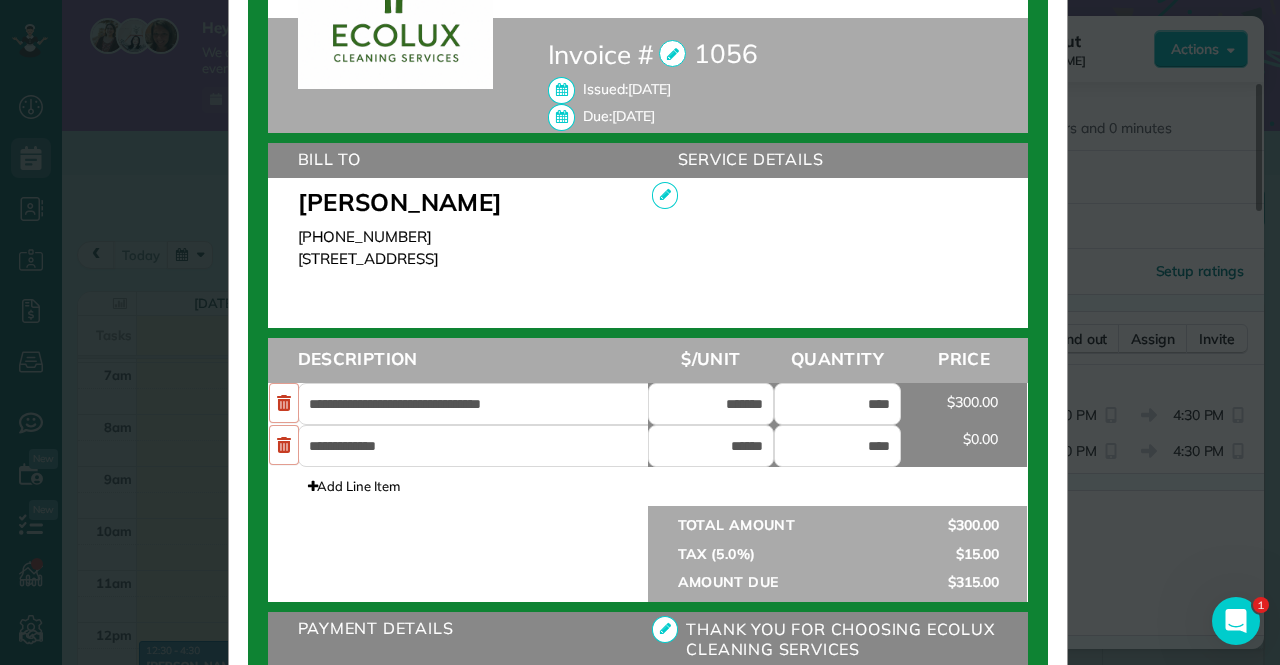 click on "Add Line Item" at bounding box center [648, 486] 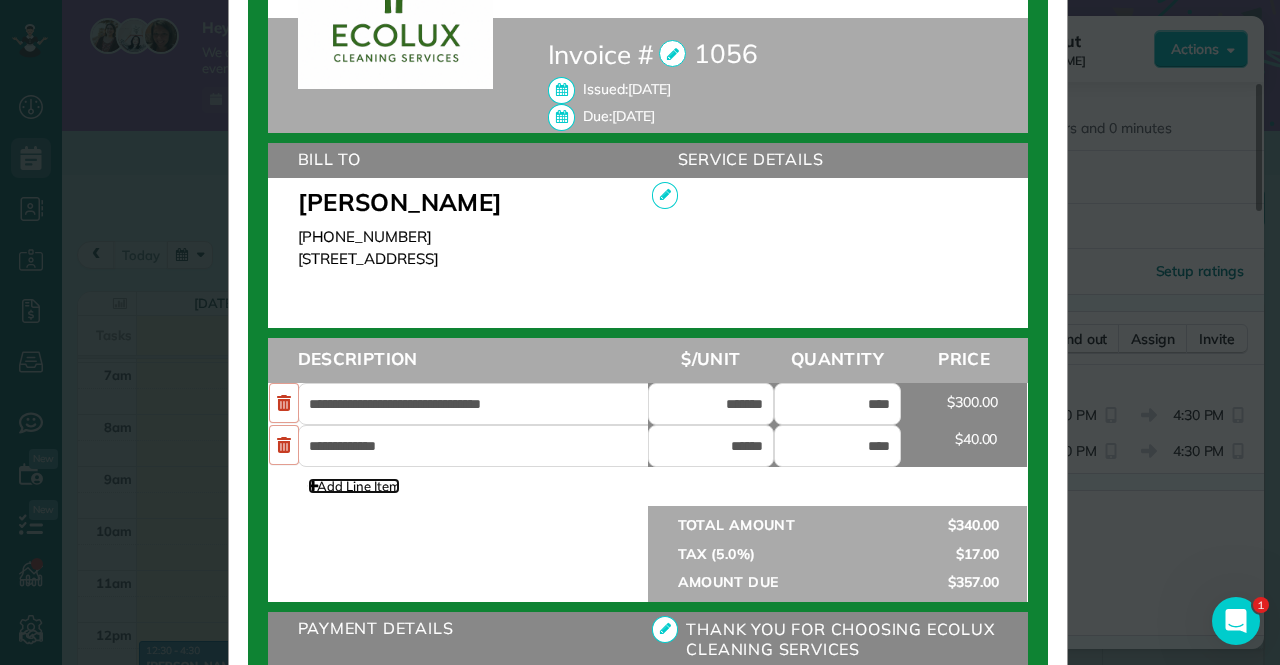 click at bounding box center (313, 486) 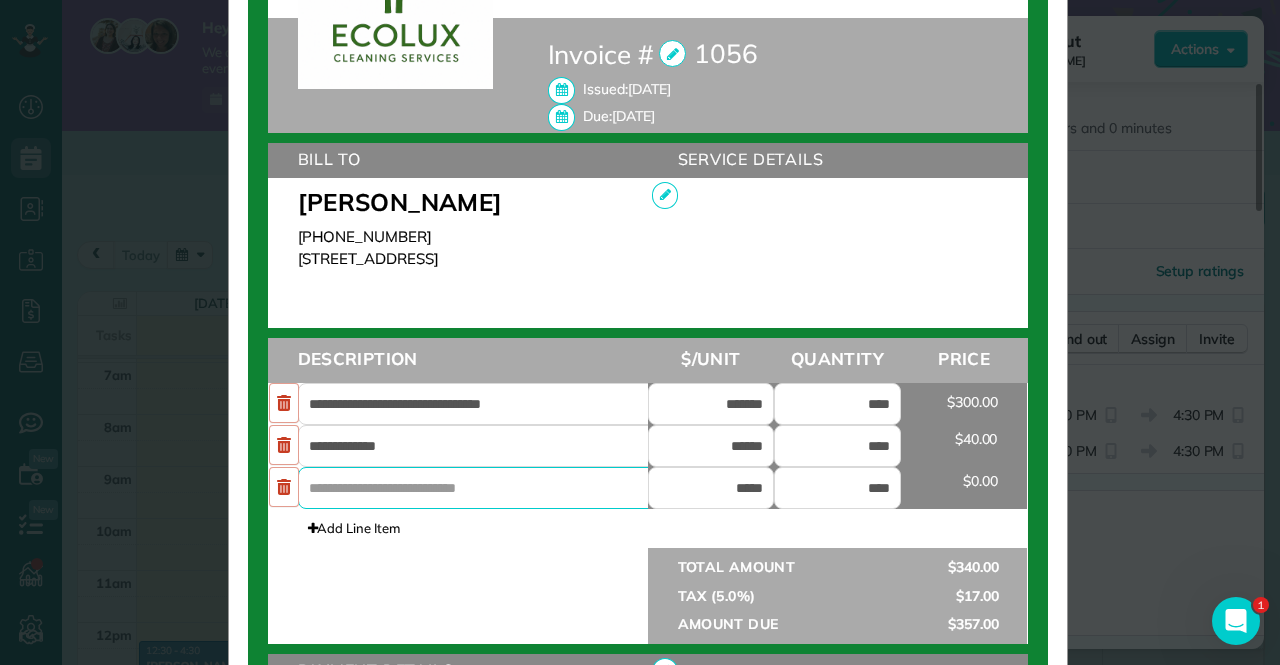 click at bounding box center (488, 488) 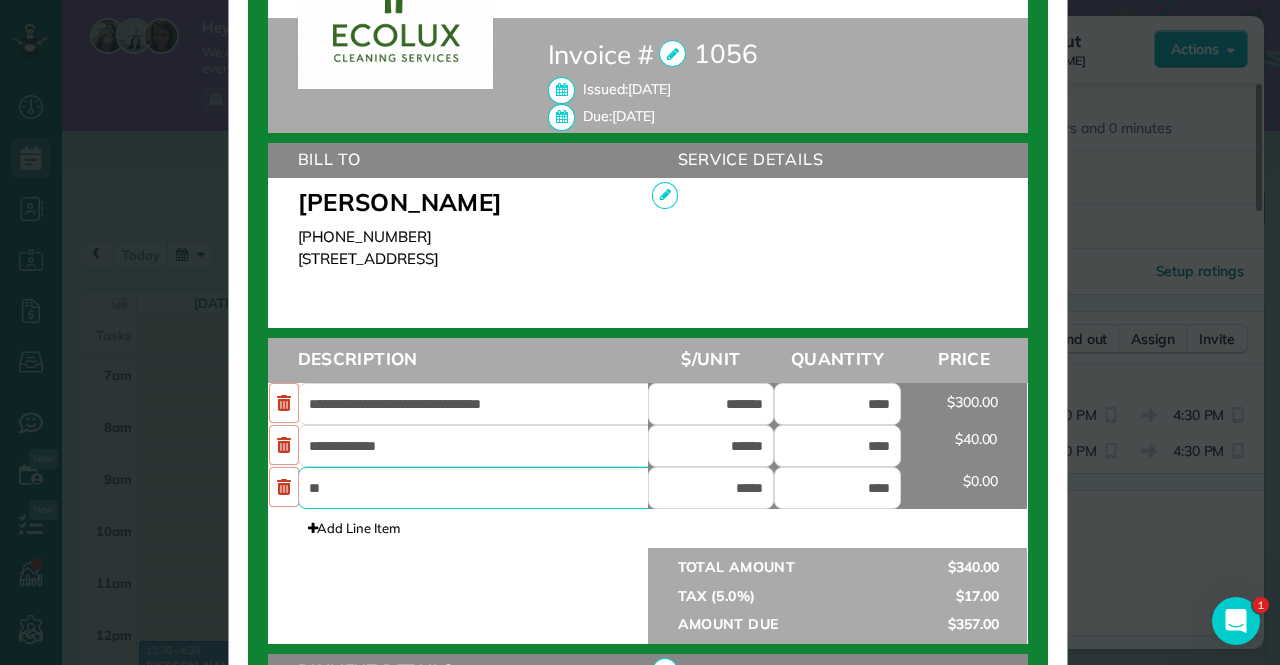 type on "*" 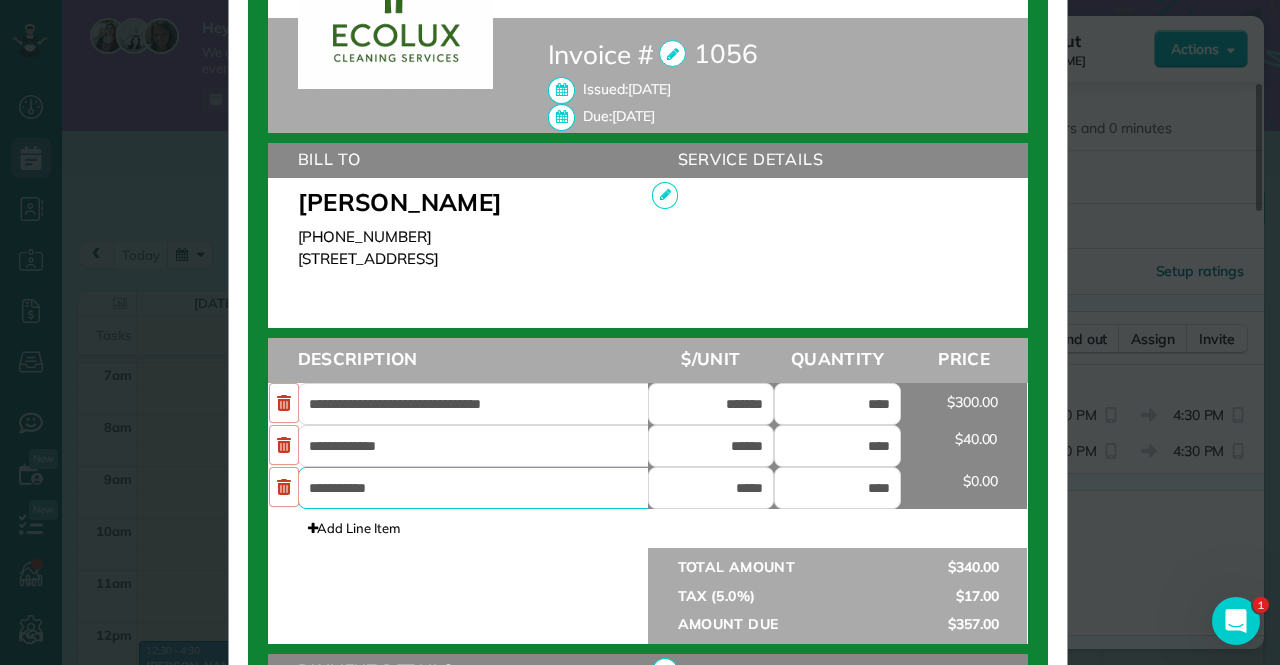 type on "**********" 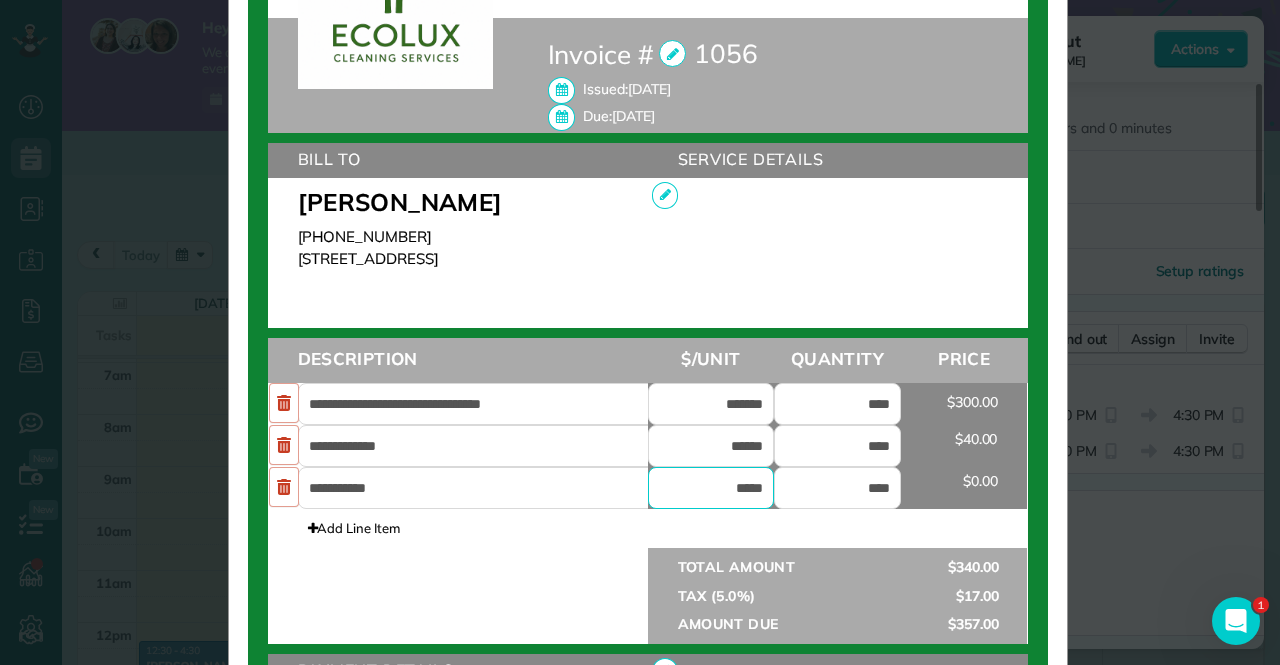 drag, startPoint x: 816, startPoint y: 493, endPoint x: 854, endPoint y: 505, distance: 39.849716 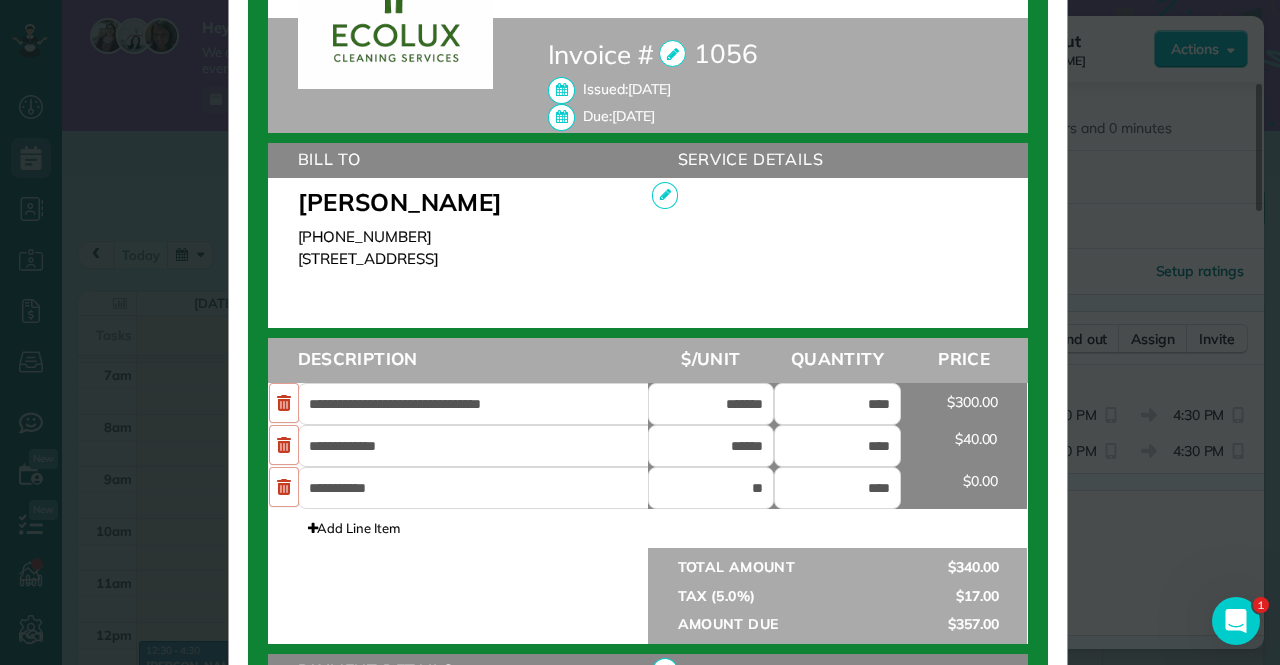 type on "******" 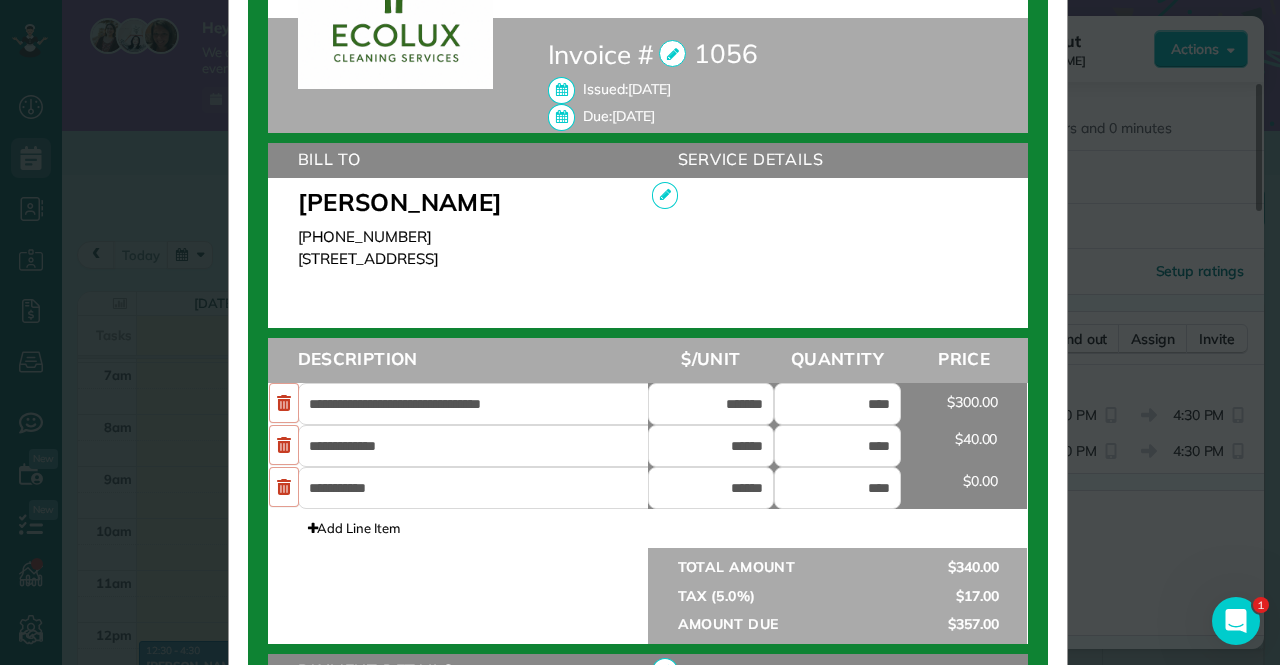 click at bounding box center [458, 565] 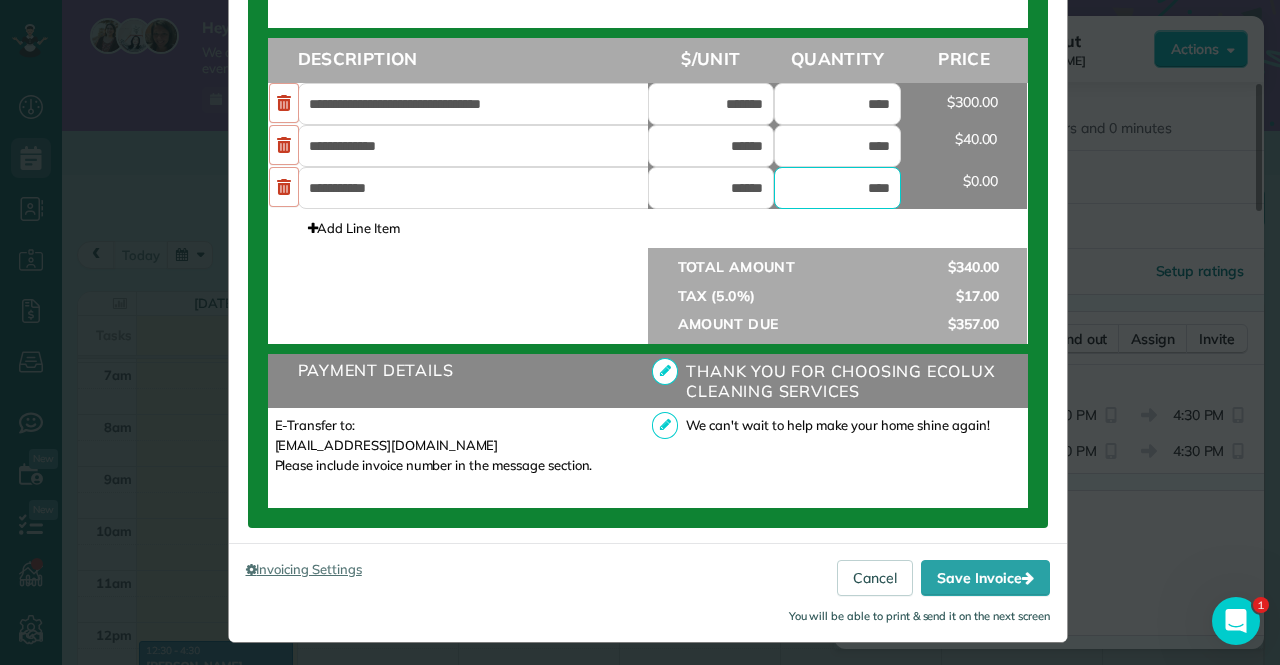 drag, startPoint x: 848, startPoint y: 180, endPoint x: 915, endPoint y: 185, distance: 67.18631 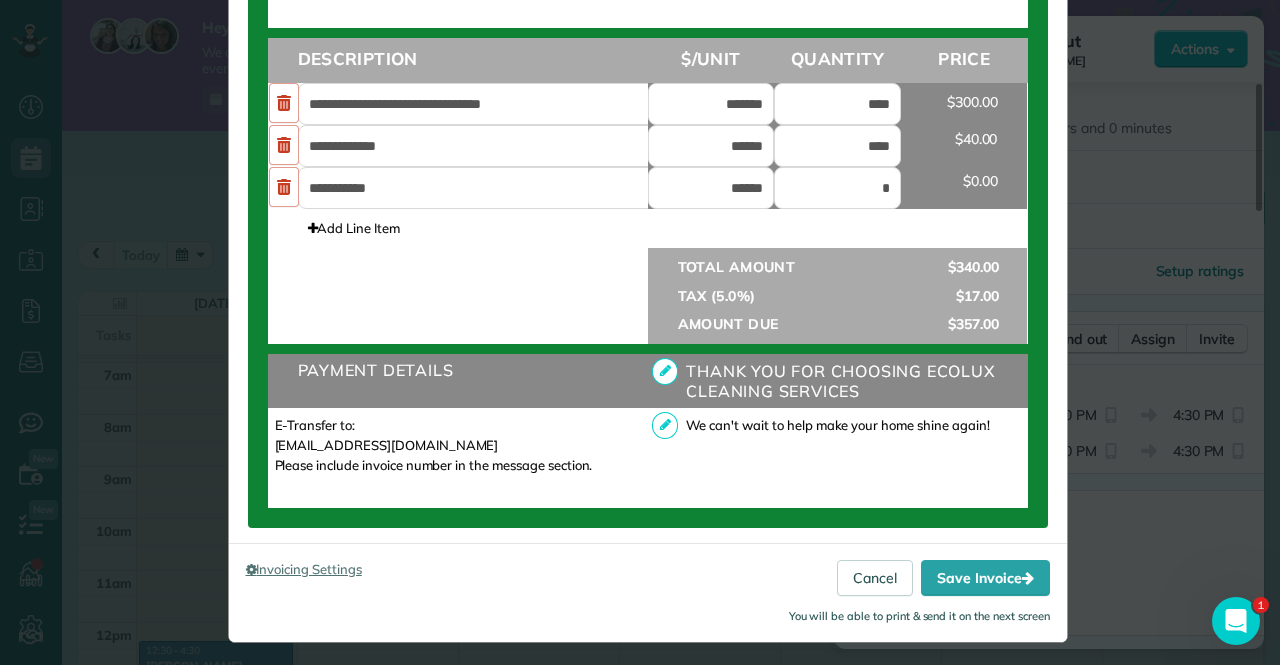 type on "****" 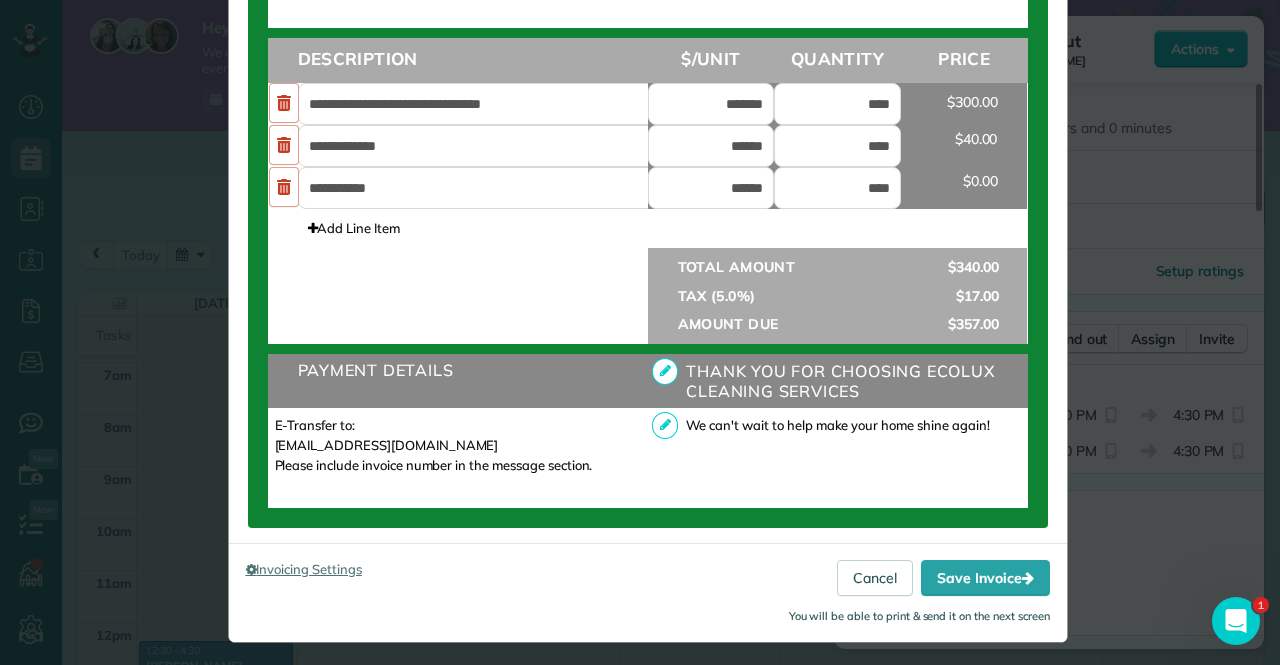 click at bounding box center [458, 265] 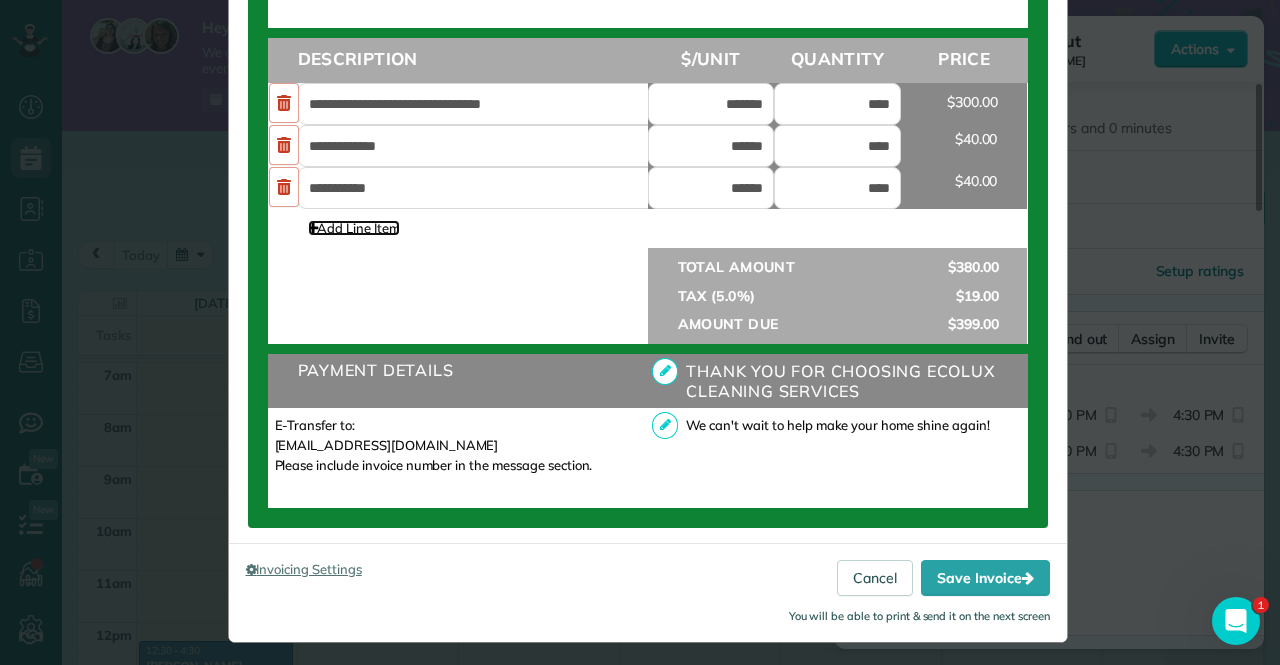click on "Add Line Item" at bounding box center (354, 228) 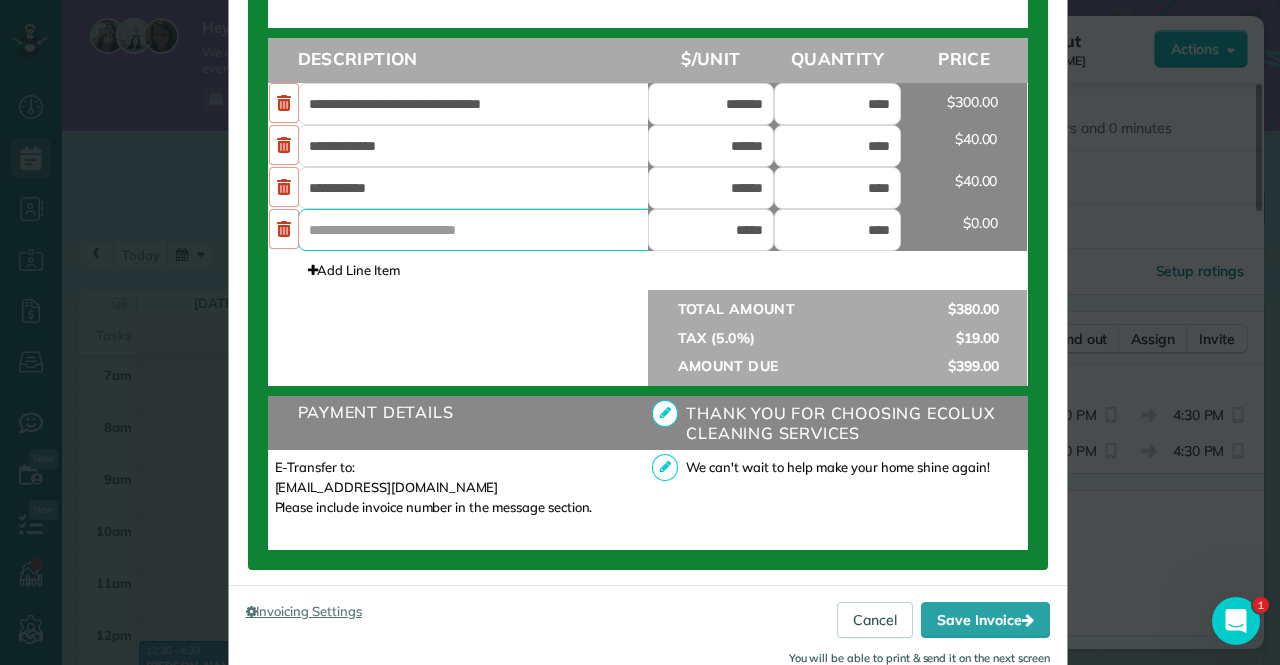 click at bounding box center (488, 230) 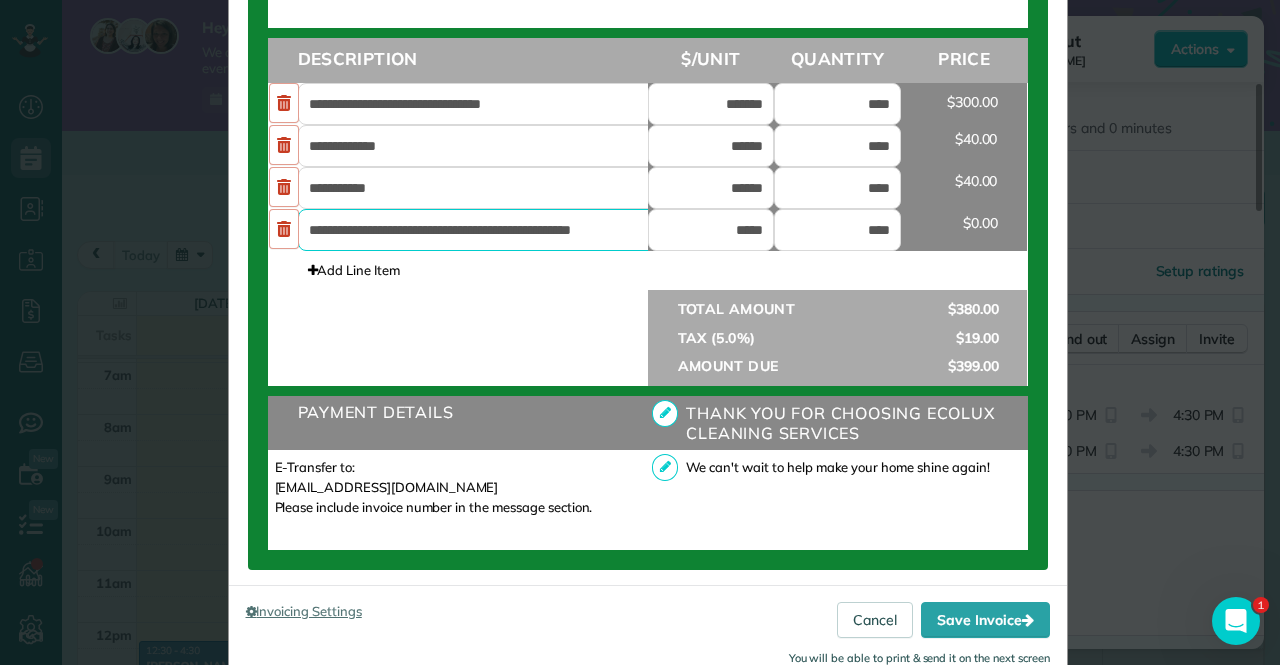 type on "**********" 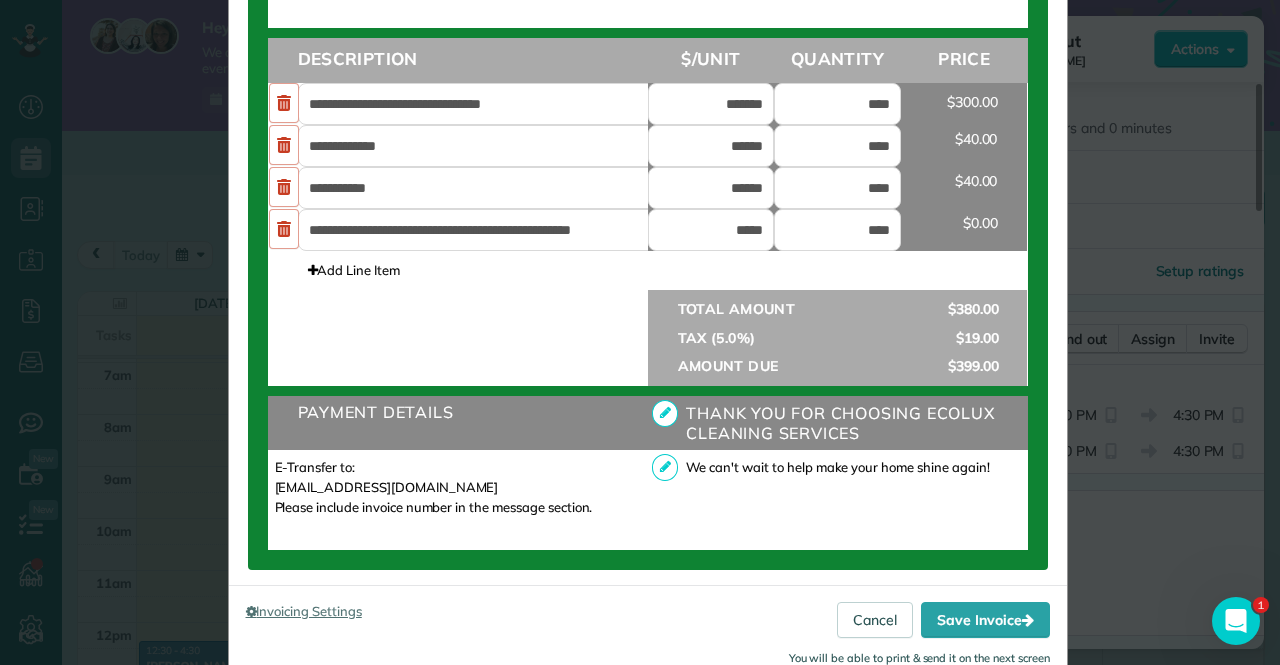 click at bounding box center [458, 307] 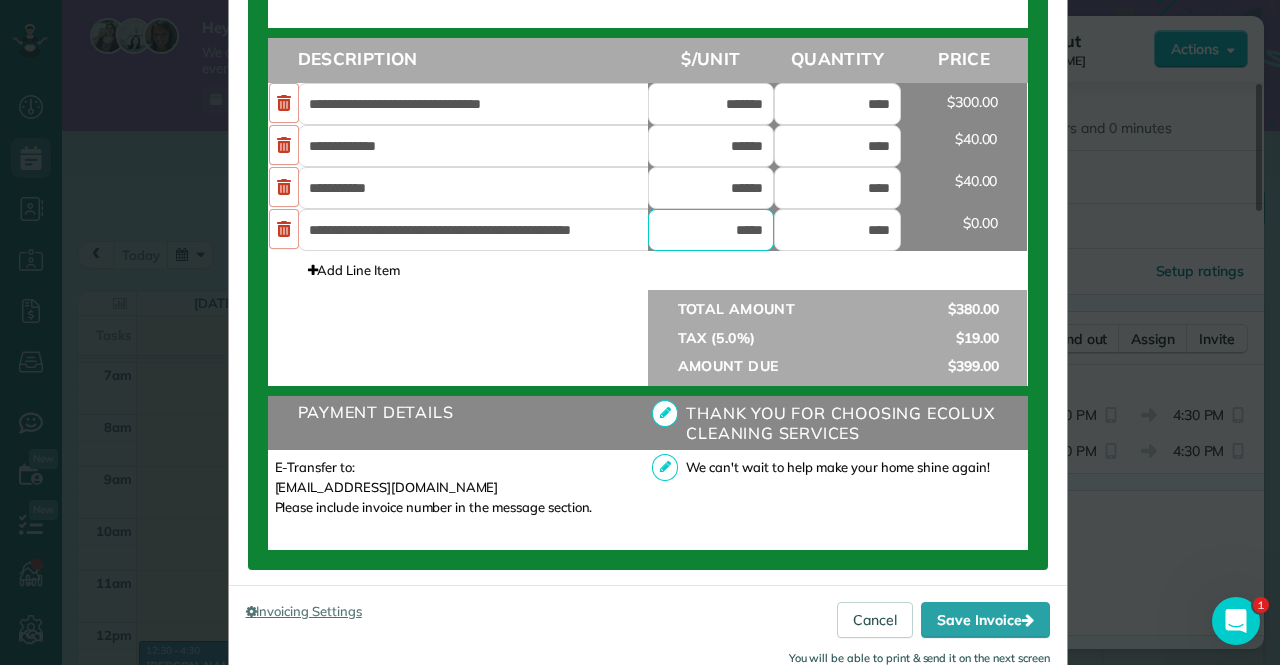 drag, startPoint x: 726, startPoint y: 234, endPoint x: 757, endPoint y: 229, distance: 31.400637 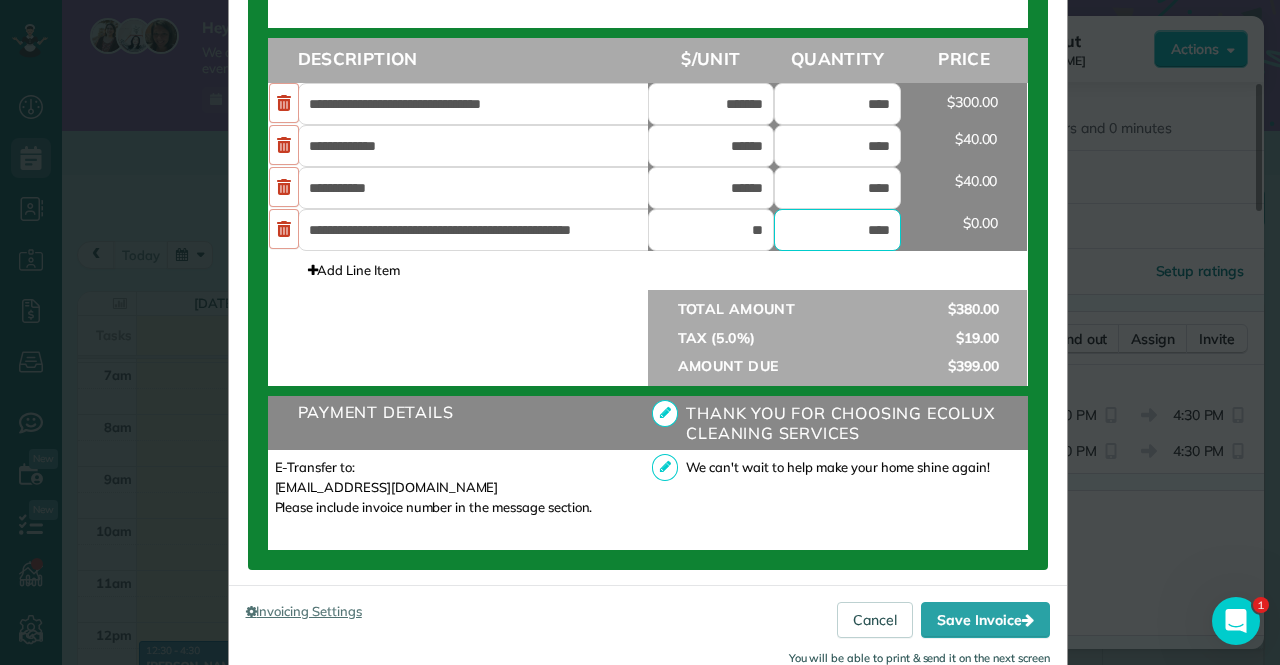 type on "******" 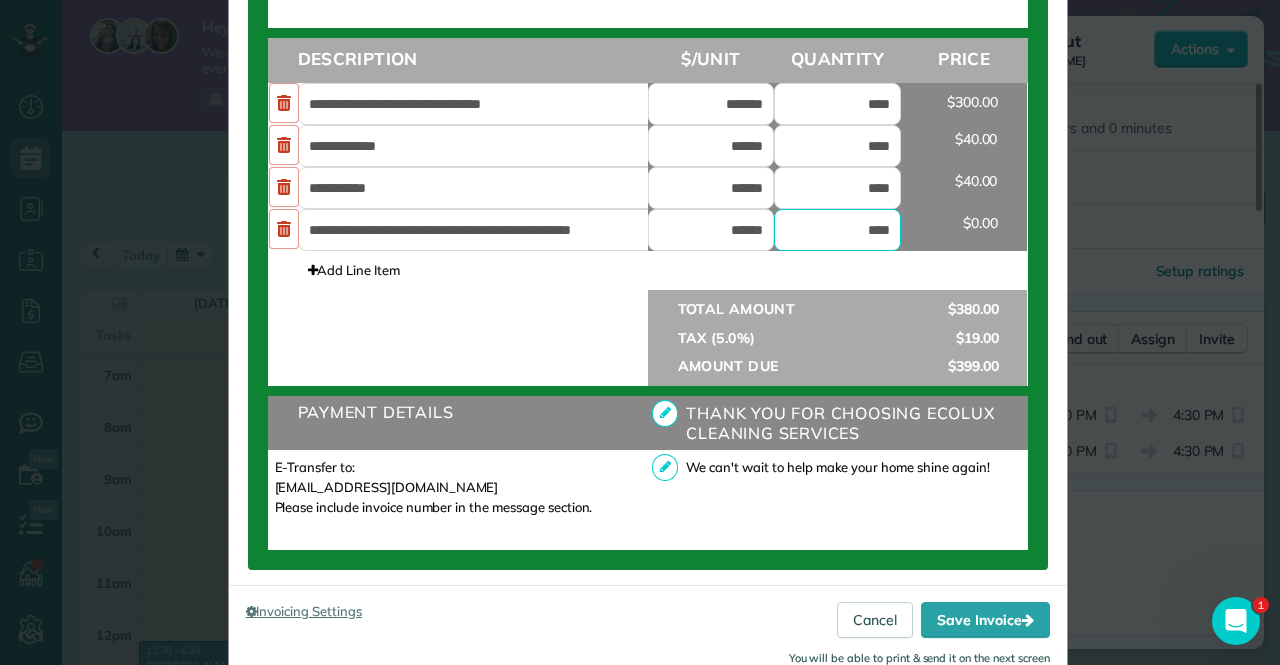 drag, startPoint x: 843, startPoint y: 231, endPoint x: 950, endPoint y: 245, distance: 107.912 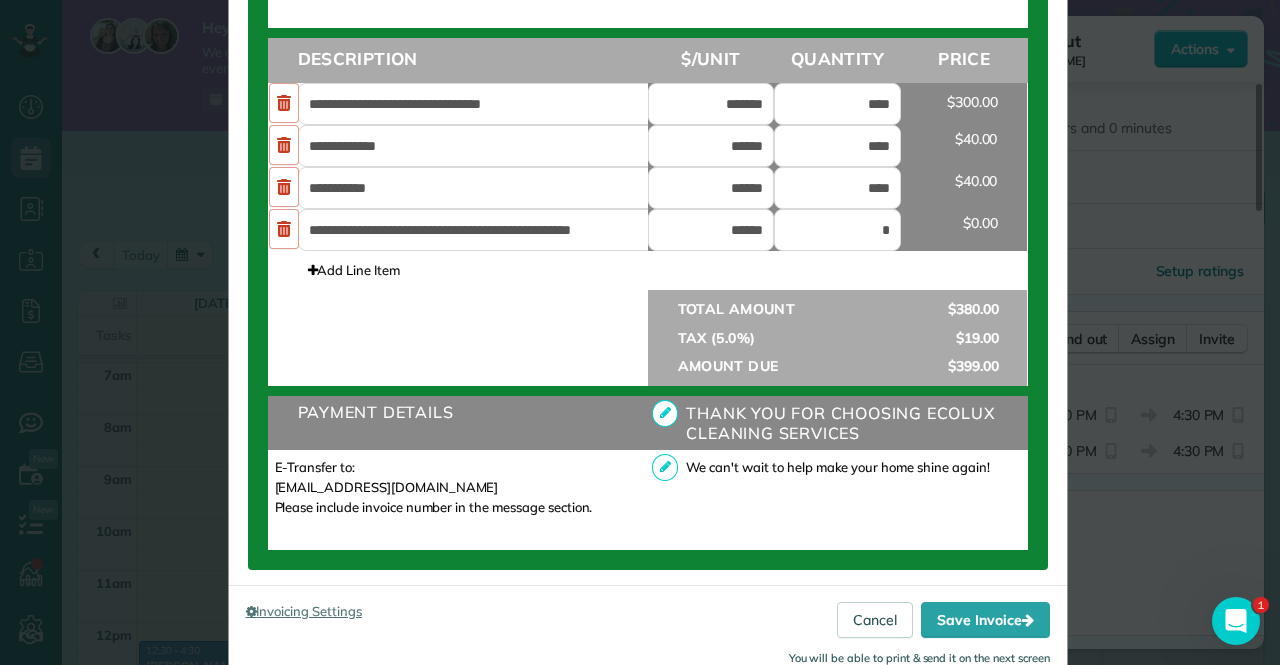 type on "****" 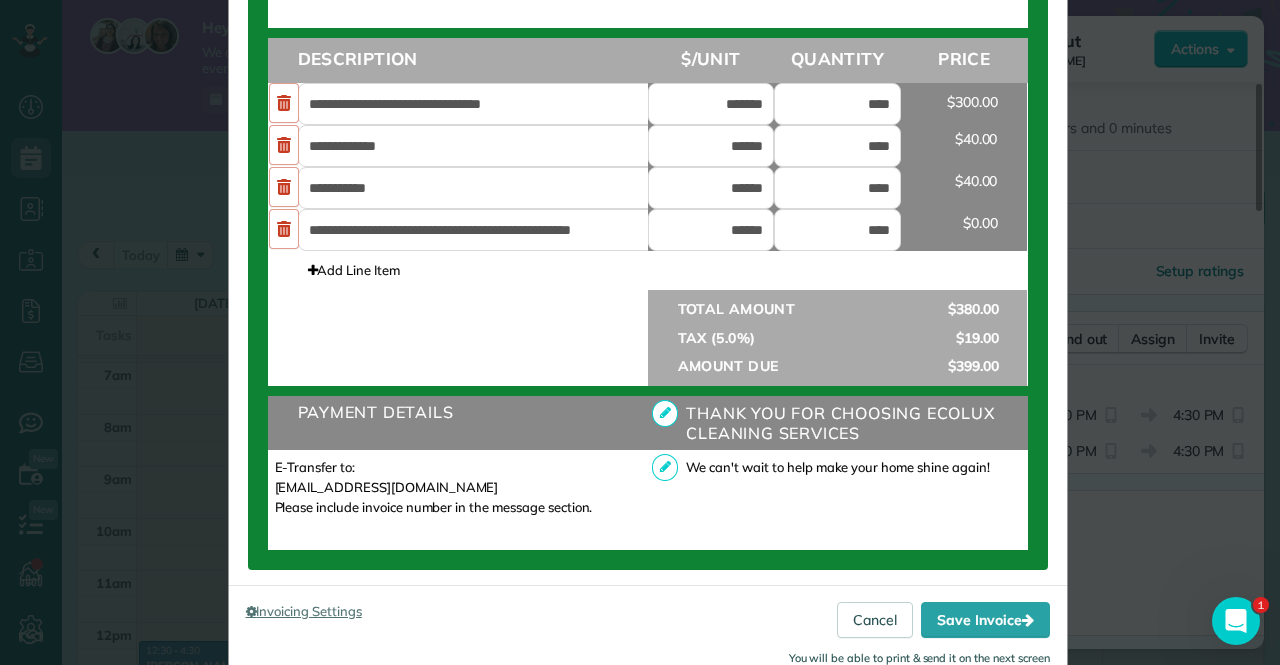 click at bounding box center (458, 307) 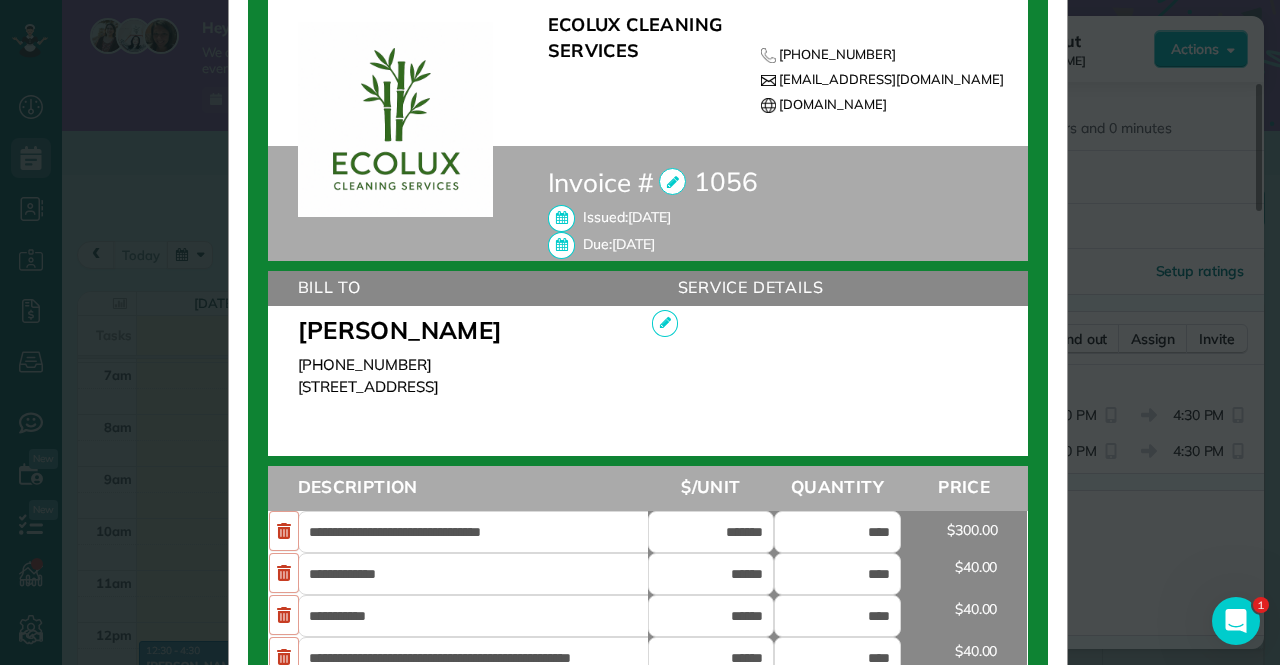 scroll, scrollTop: 860, scrollLeft: 0, axis: vertical 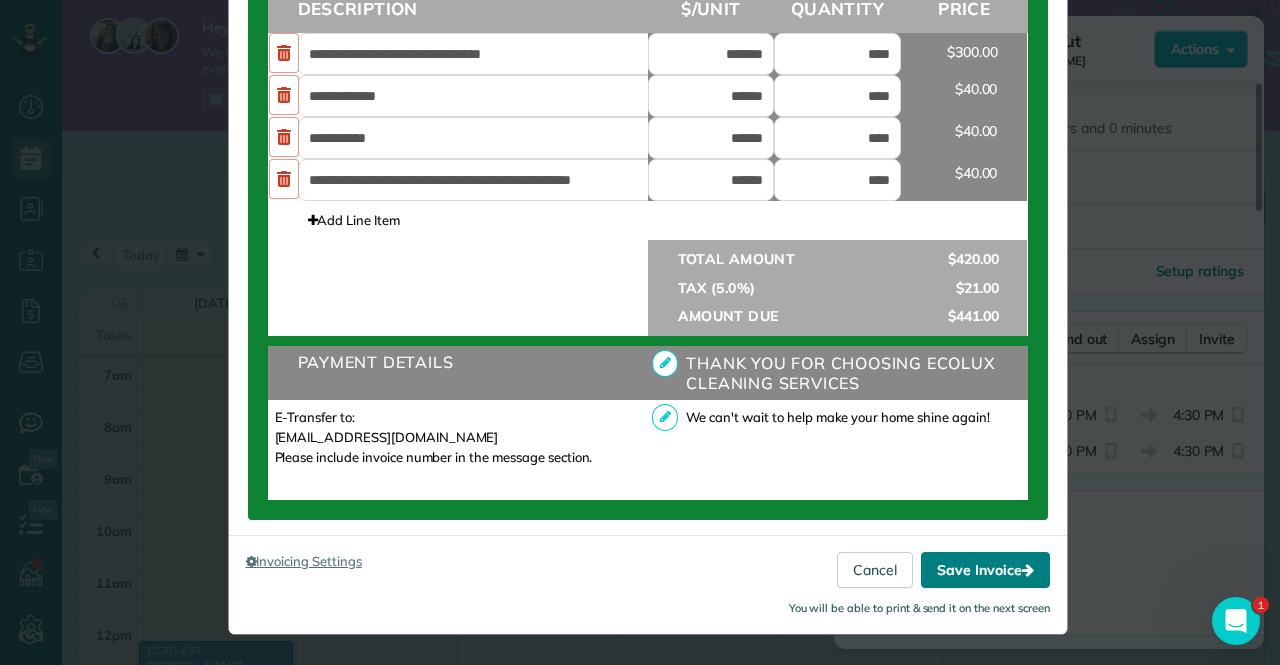 click on "Save Invoice" at bounding box center (985, 570) 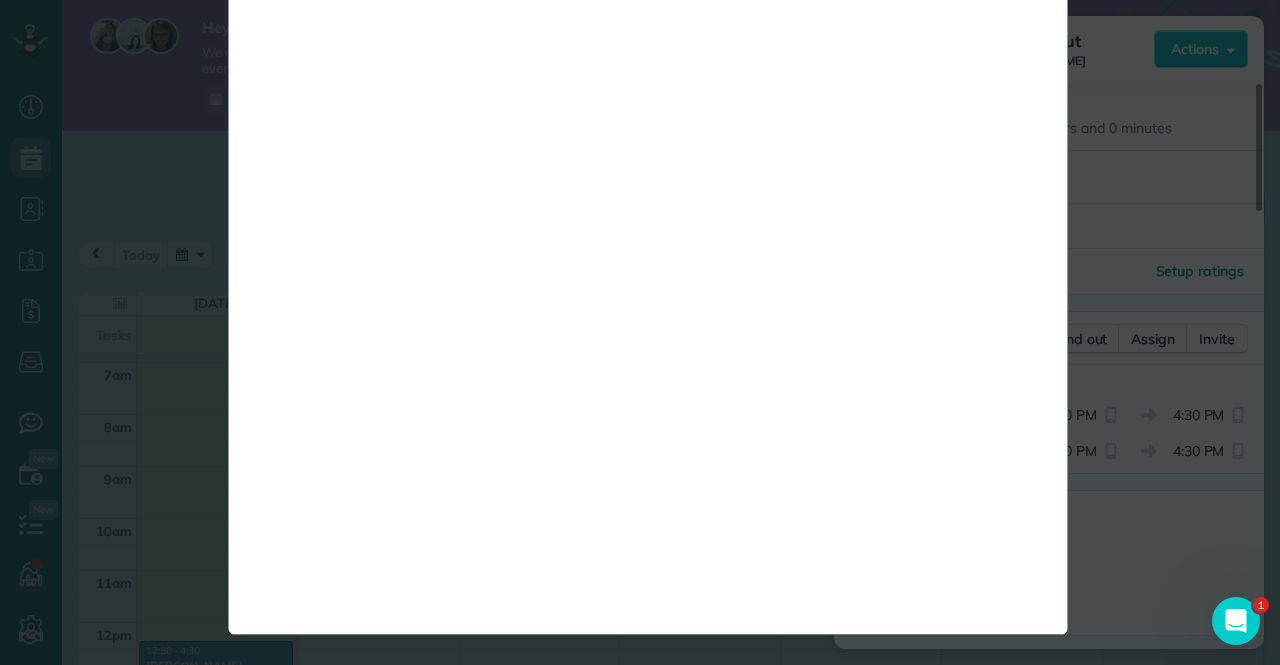 scroll, scrollTop: 143, scrollLeft: 0, axis: vertical 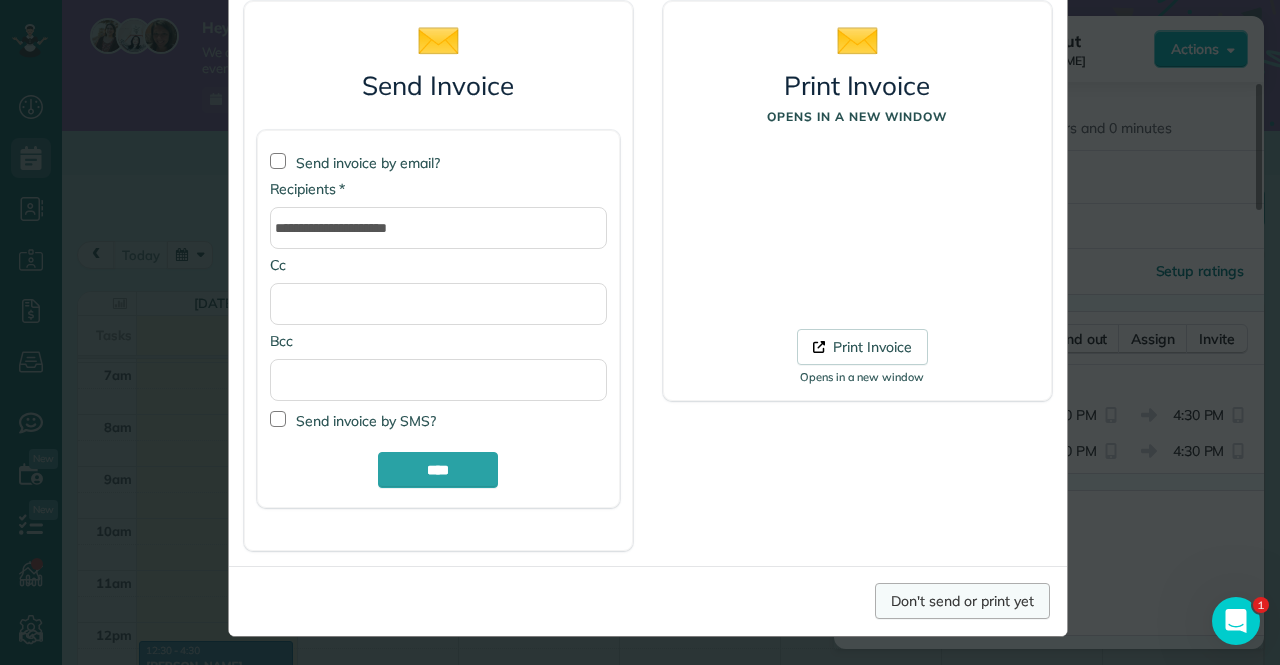 click on "Don't send or print yet" at bounding box center [962, 601] 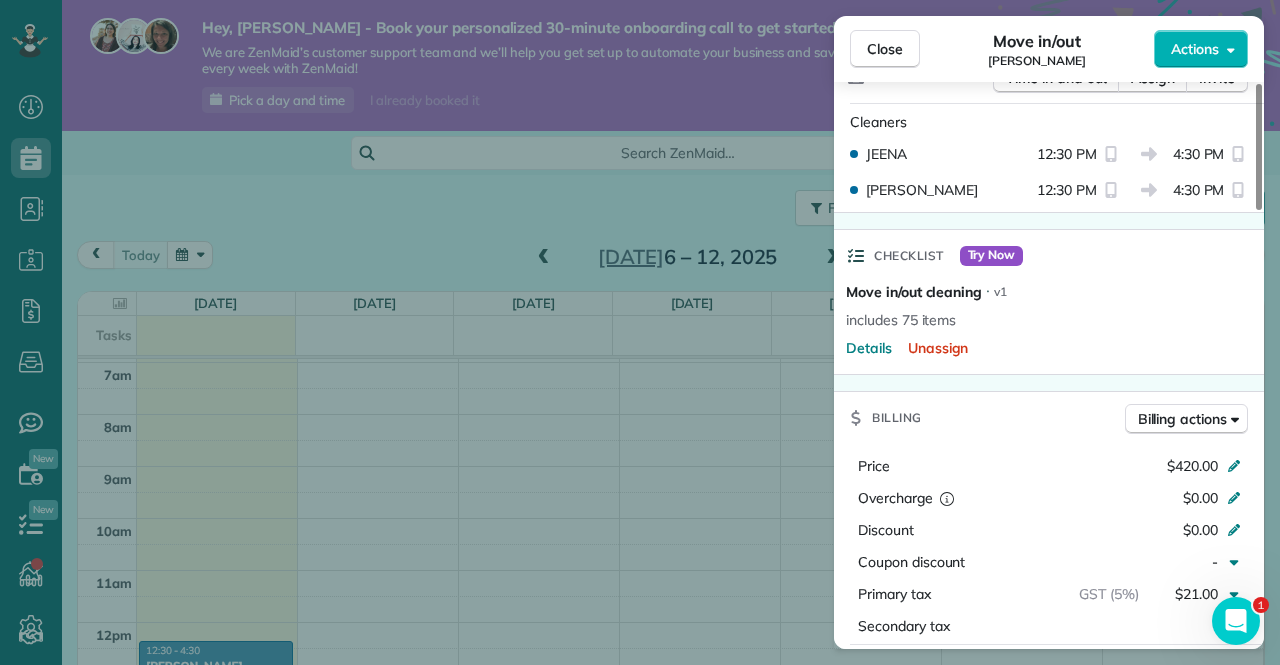scroll, scrollTop: 400, scrollLeft: 0, axis: vertical 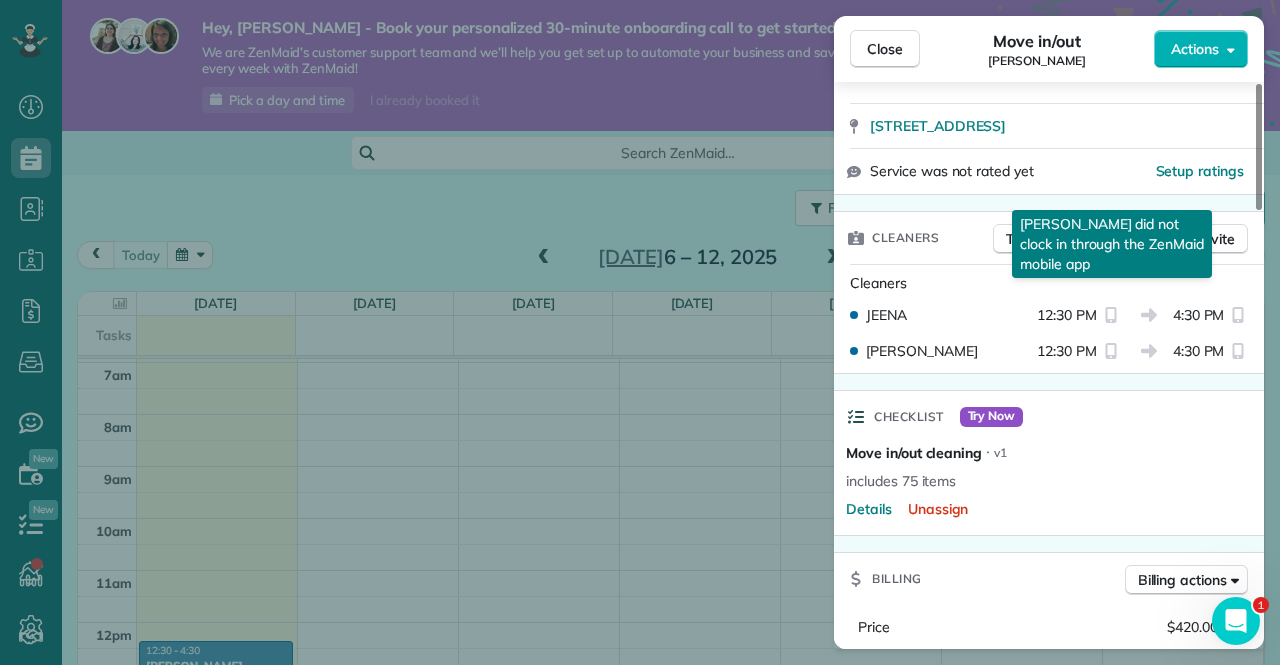 click 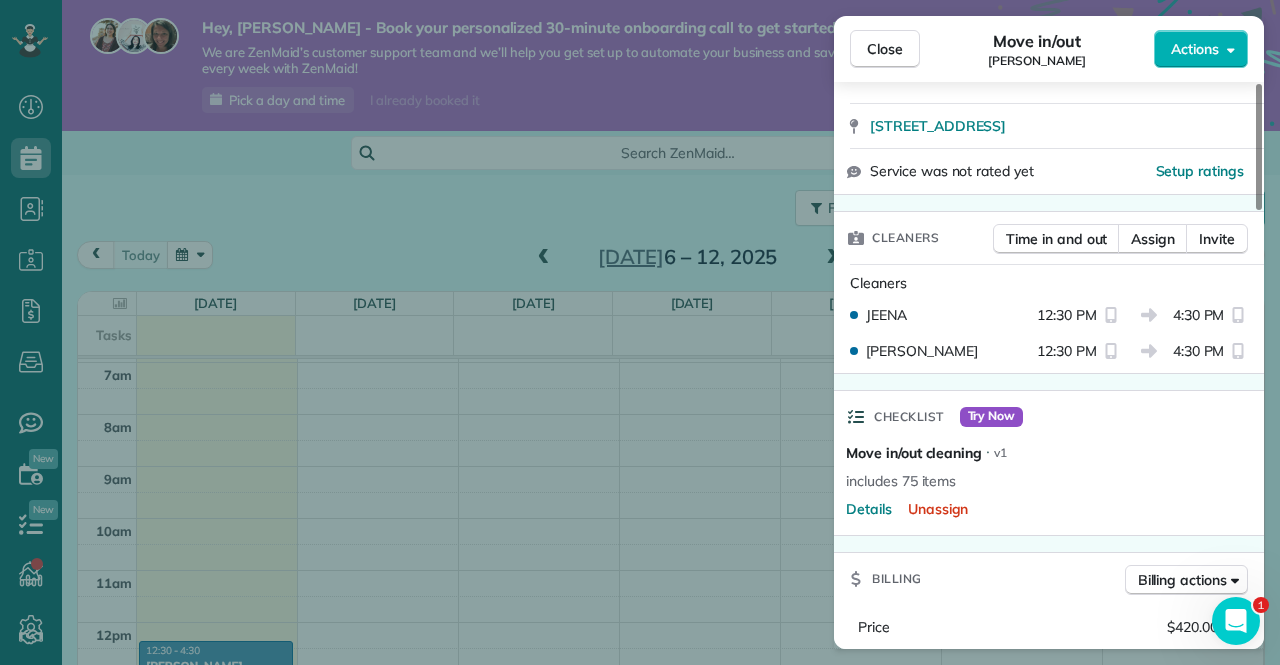 click on "12:30 PM" at bounding box center (1067, 315) 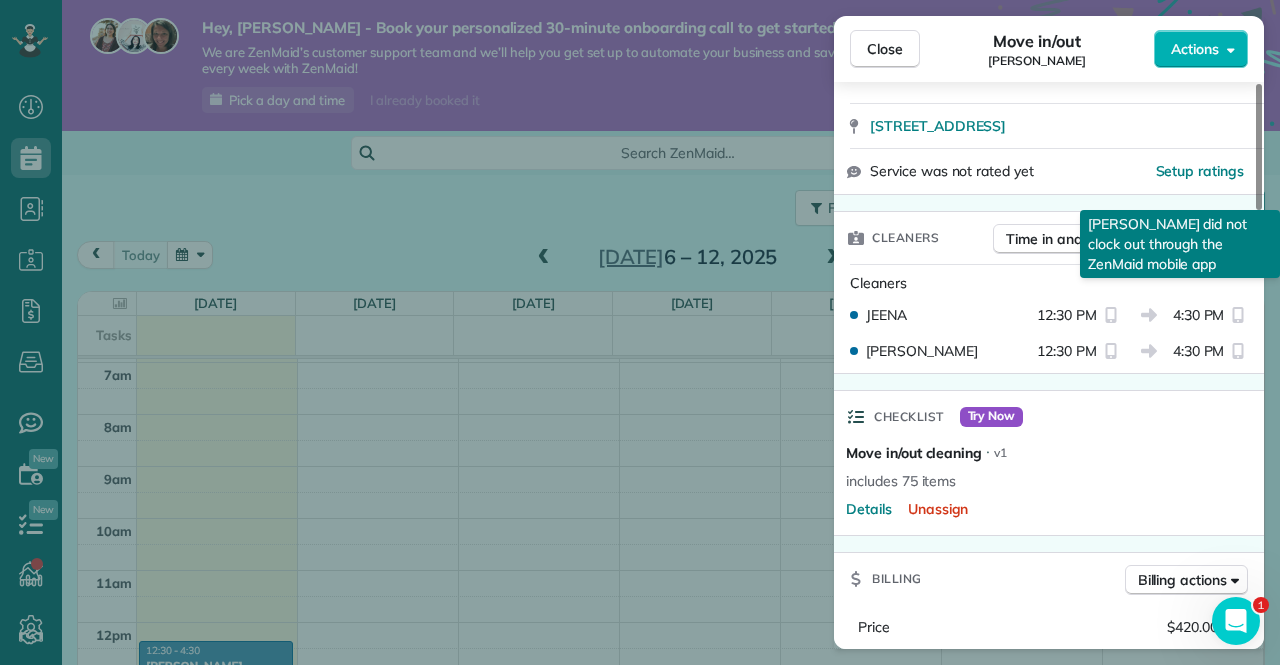 click 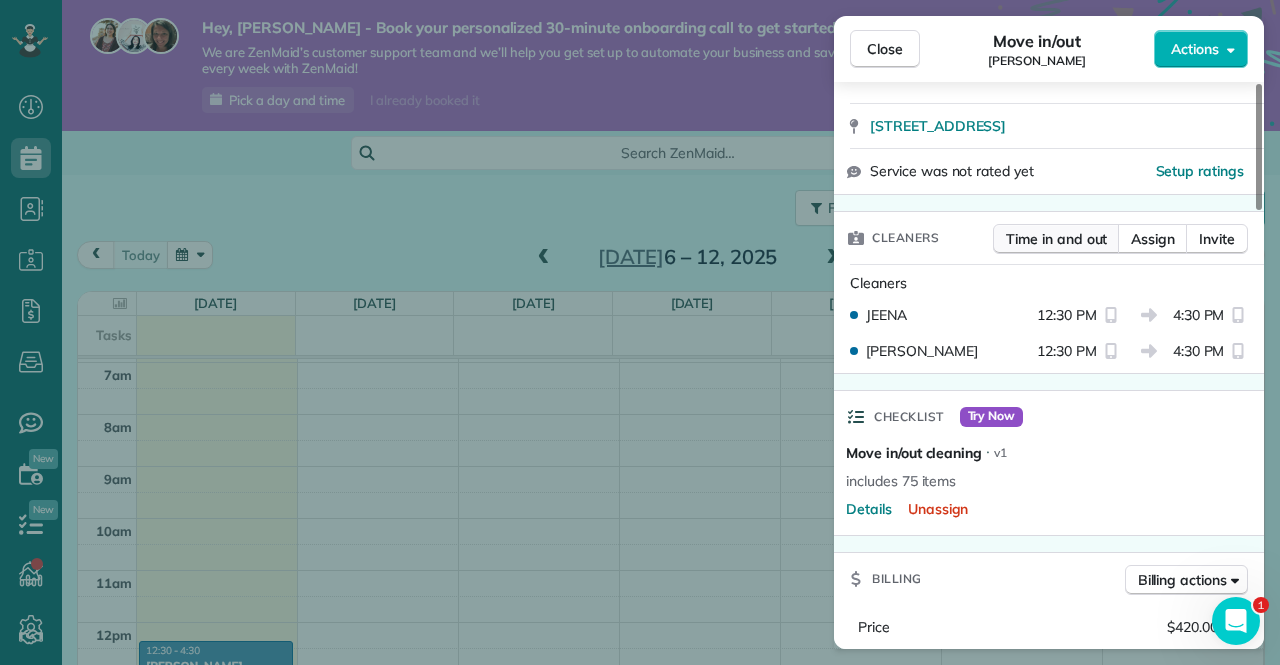 click on "Time in and out" at bounding box center [1056, 239] 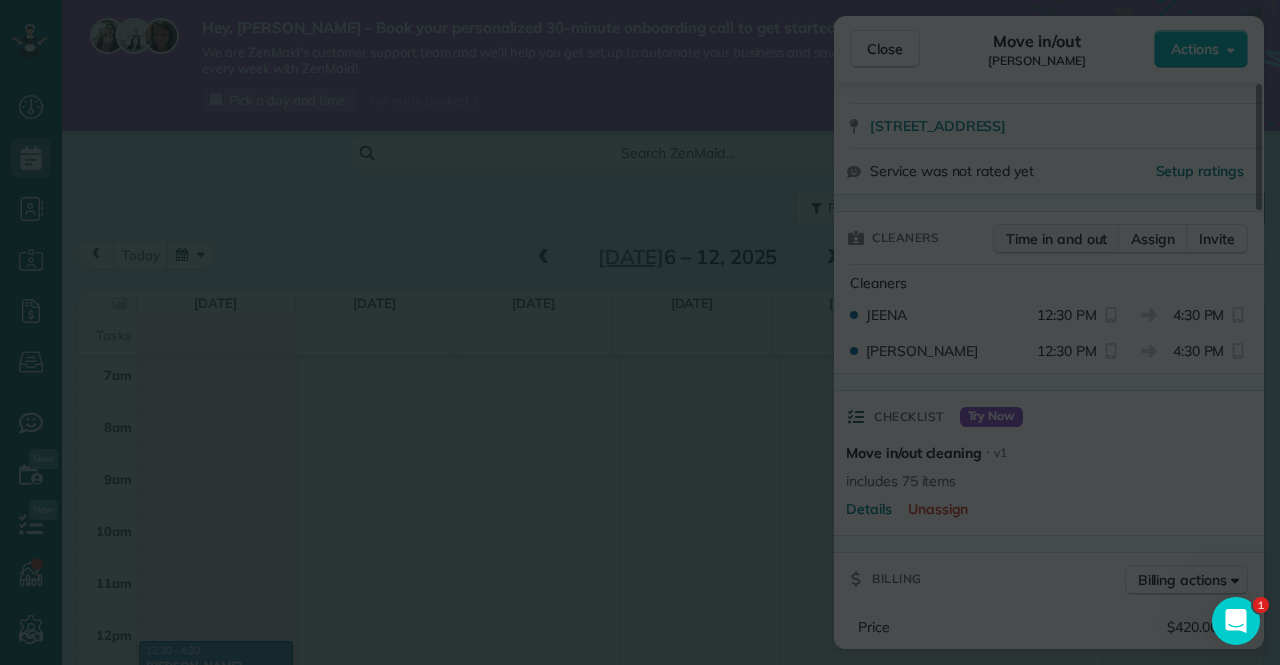 scroll, scrollTop: 0, scrollLeft: 0, axis: both 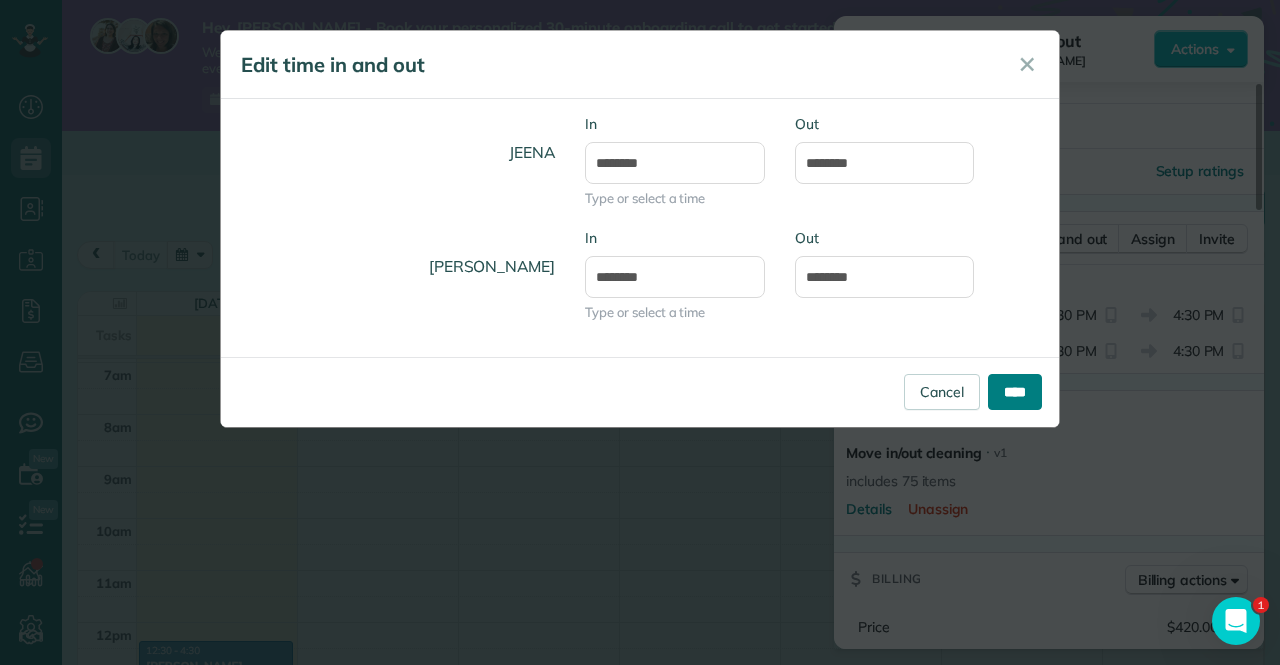 click on "****" at bounding box center [1015, 392] 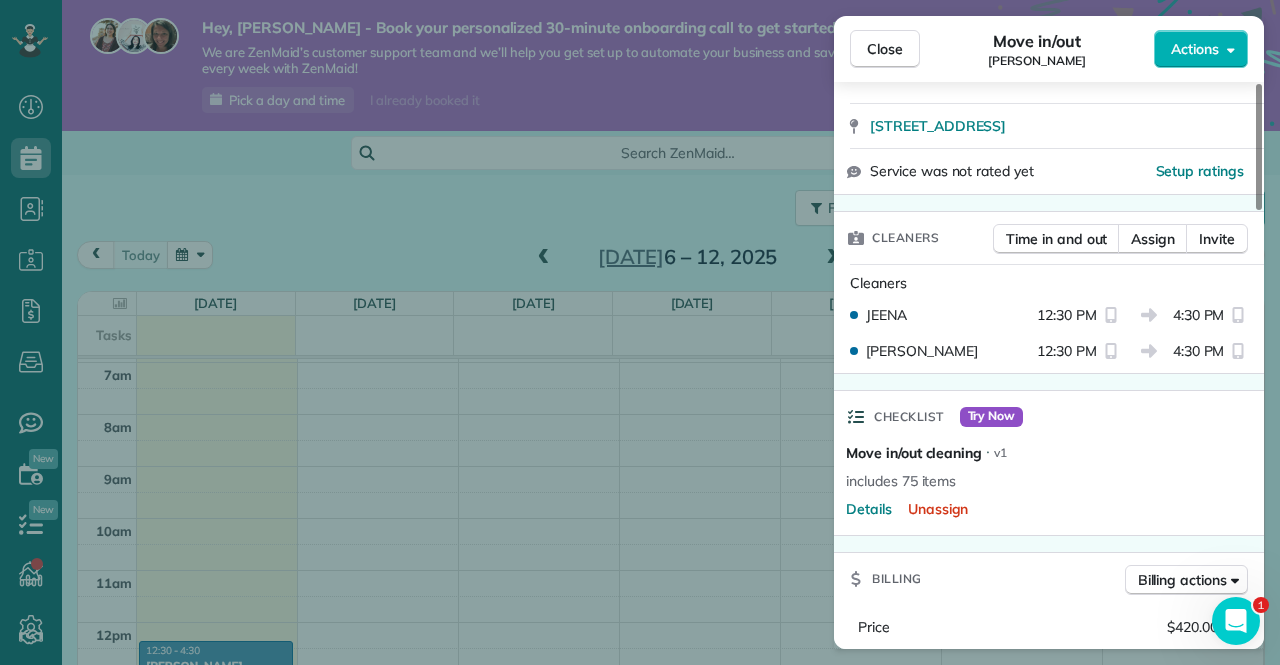 scroll, scrollTop: 700, scrollLeft: 0, axis: vertical 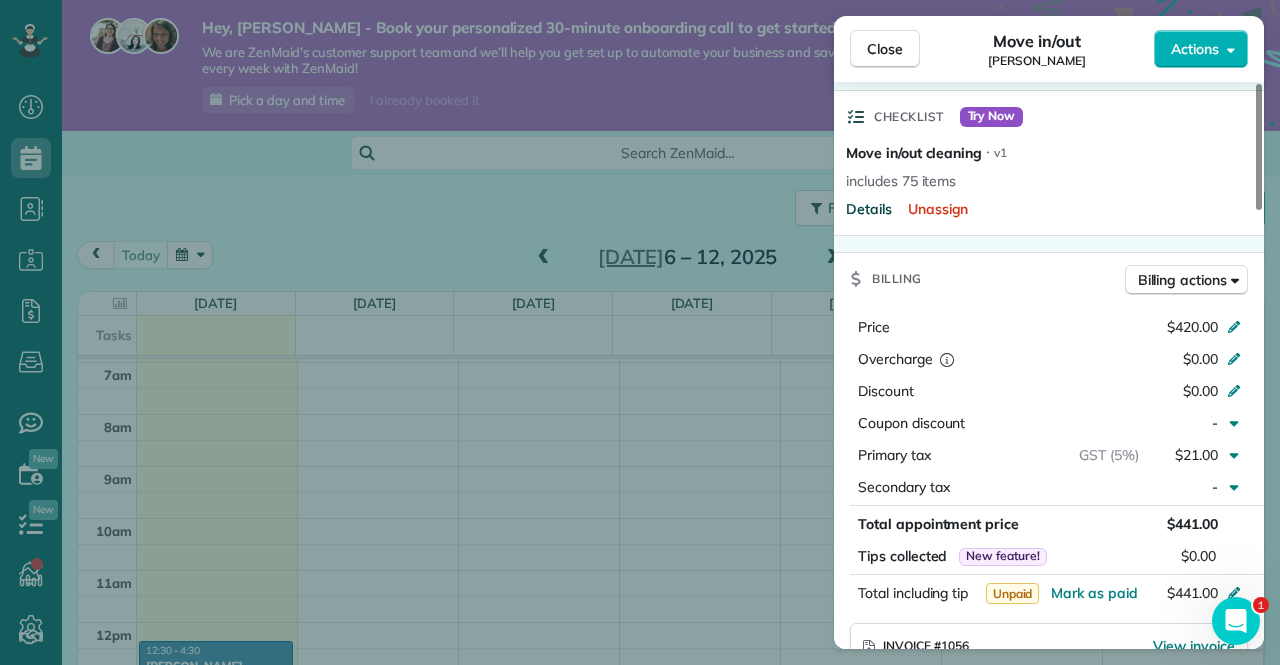 click on "Details" at bounding box center [869, 209] 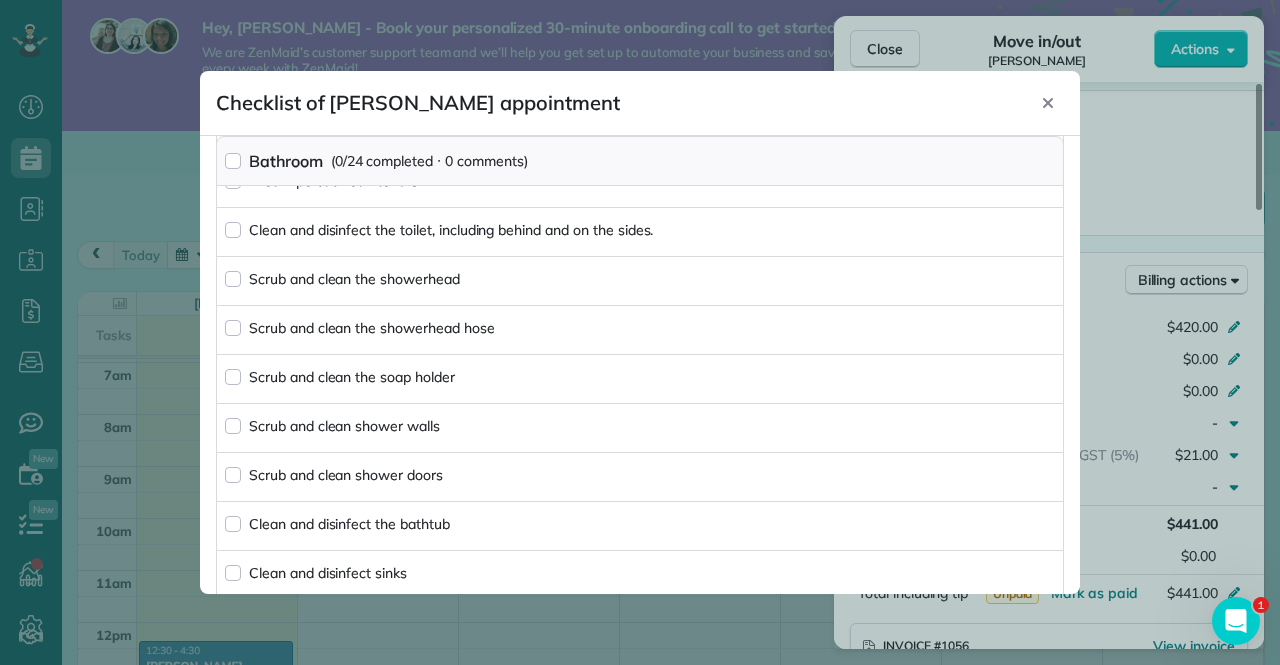 scroll, scrollTop: 2546, scrollLeft: 0, axis: vertical 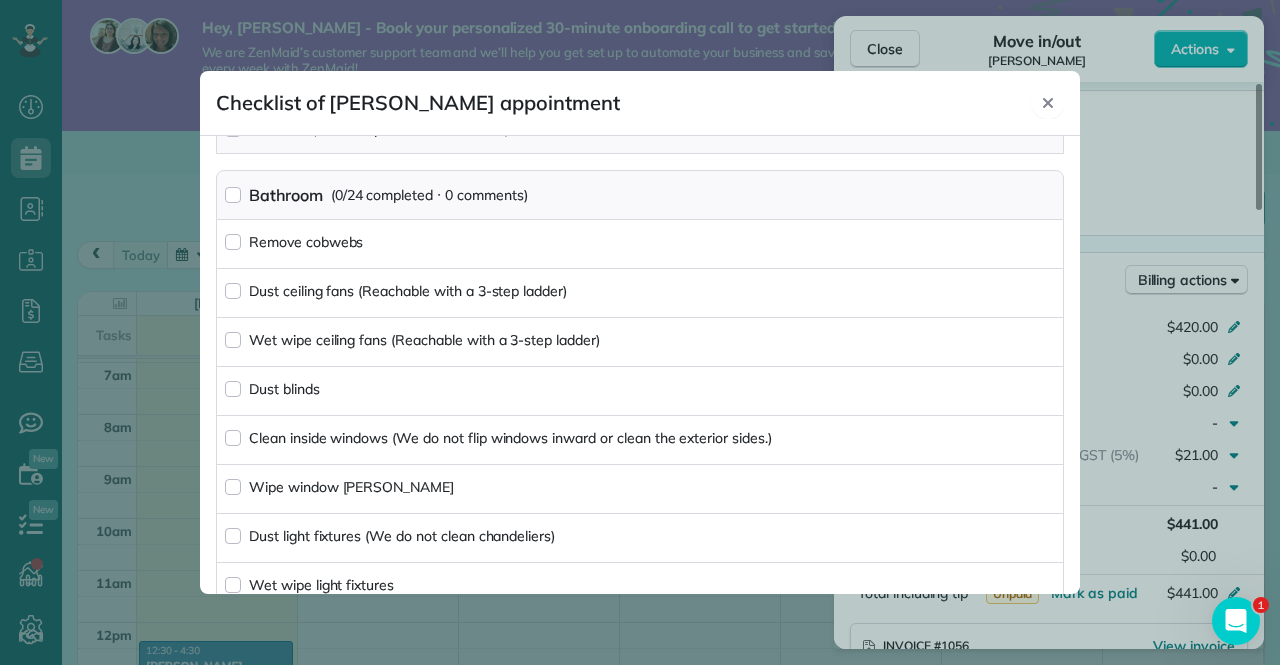 click 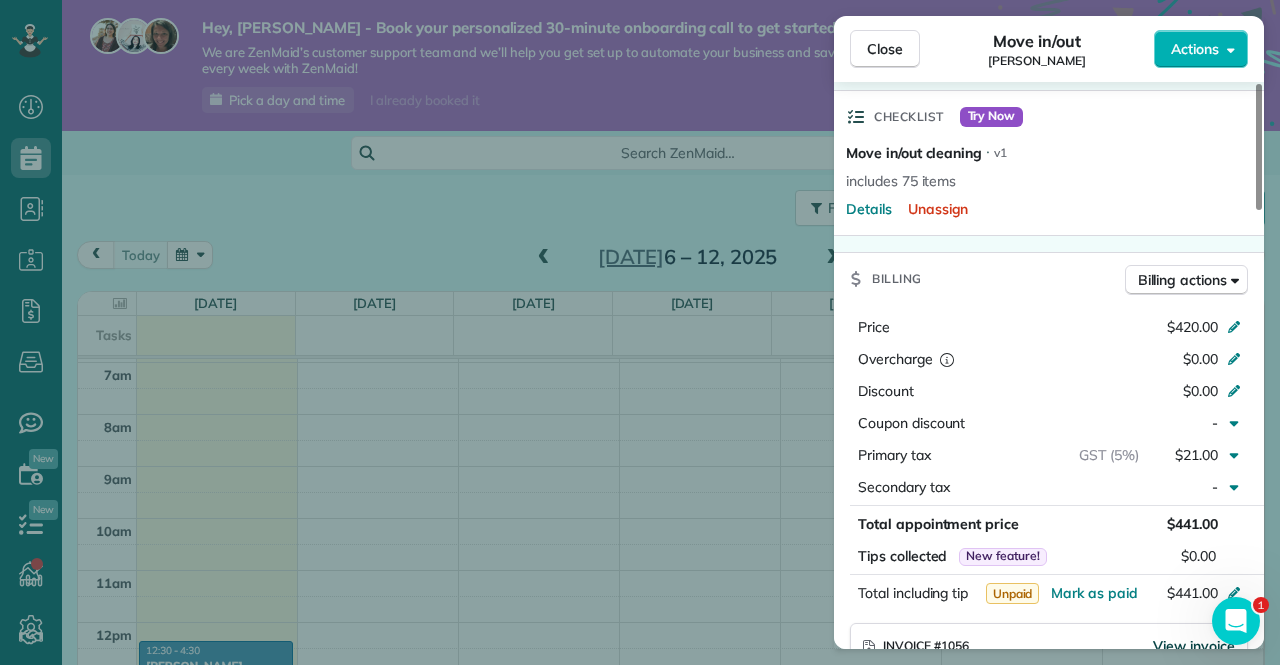 click on "View invoice" at bounding box center [1194, 646] 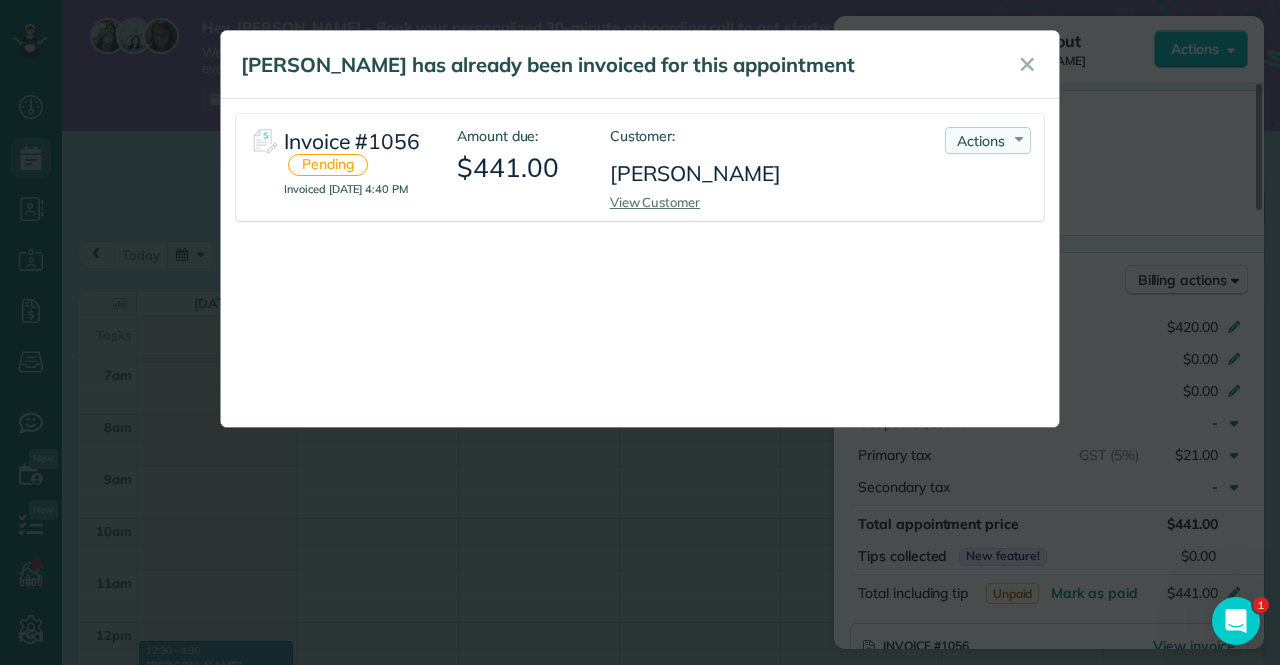 click on "Actions
Re-send Invoice...
View PDF
[PERSON_NAME] as Paid
Void Invoice" at bounding box center (988, 140) 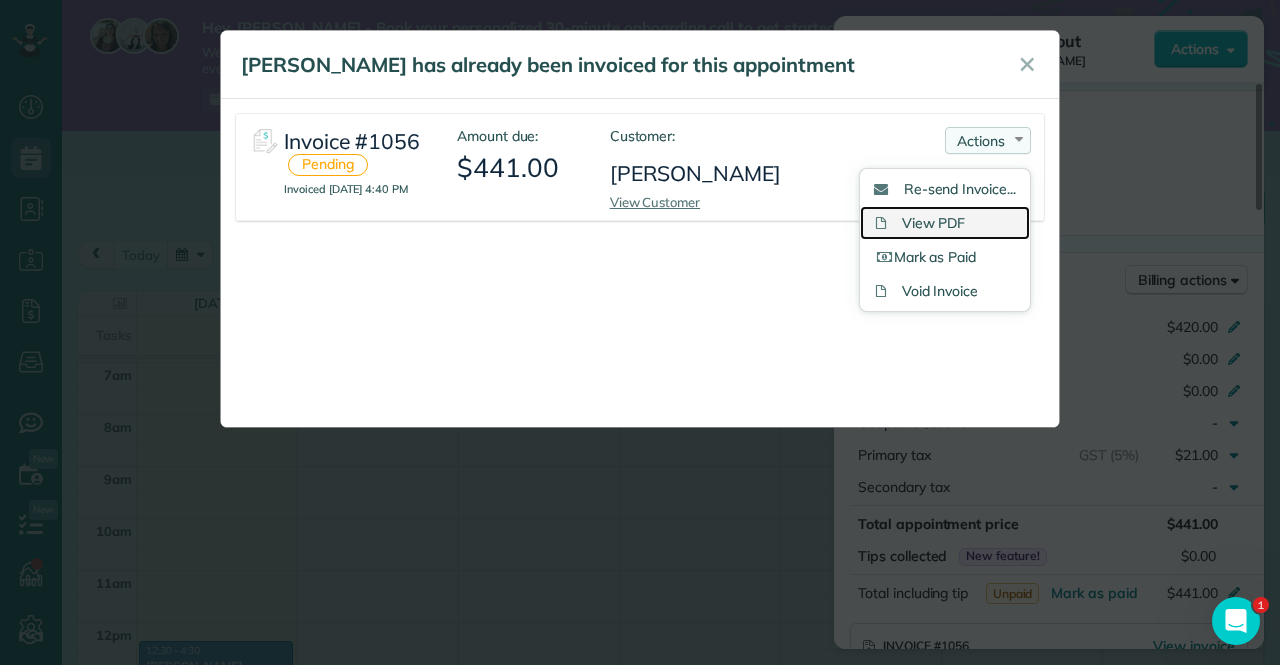 click on "View PDF" at bounding box center (945, 223) 